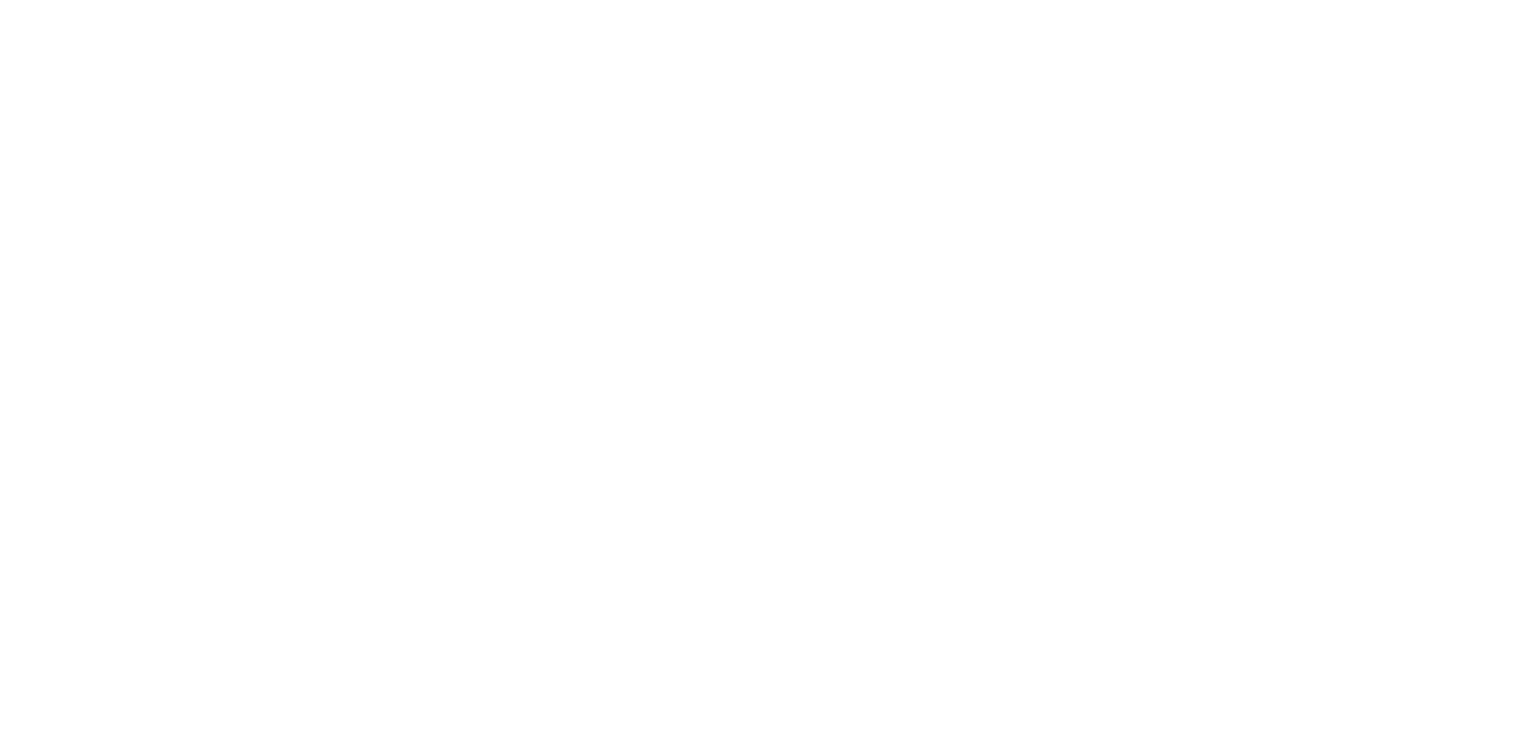 scroll, scrollTop: 0, scrollLeft: 0, axis: both 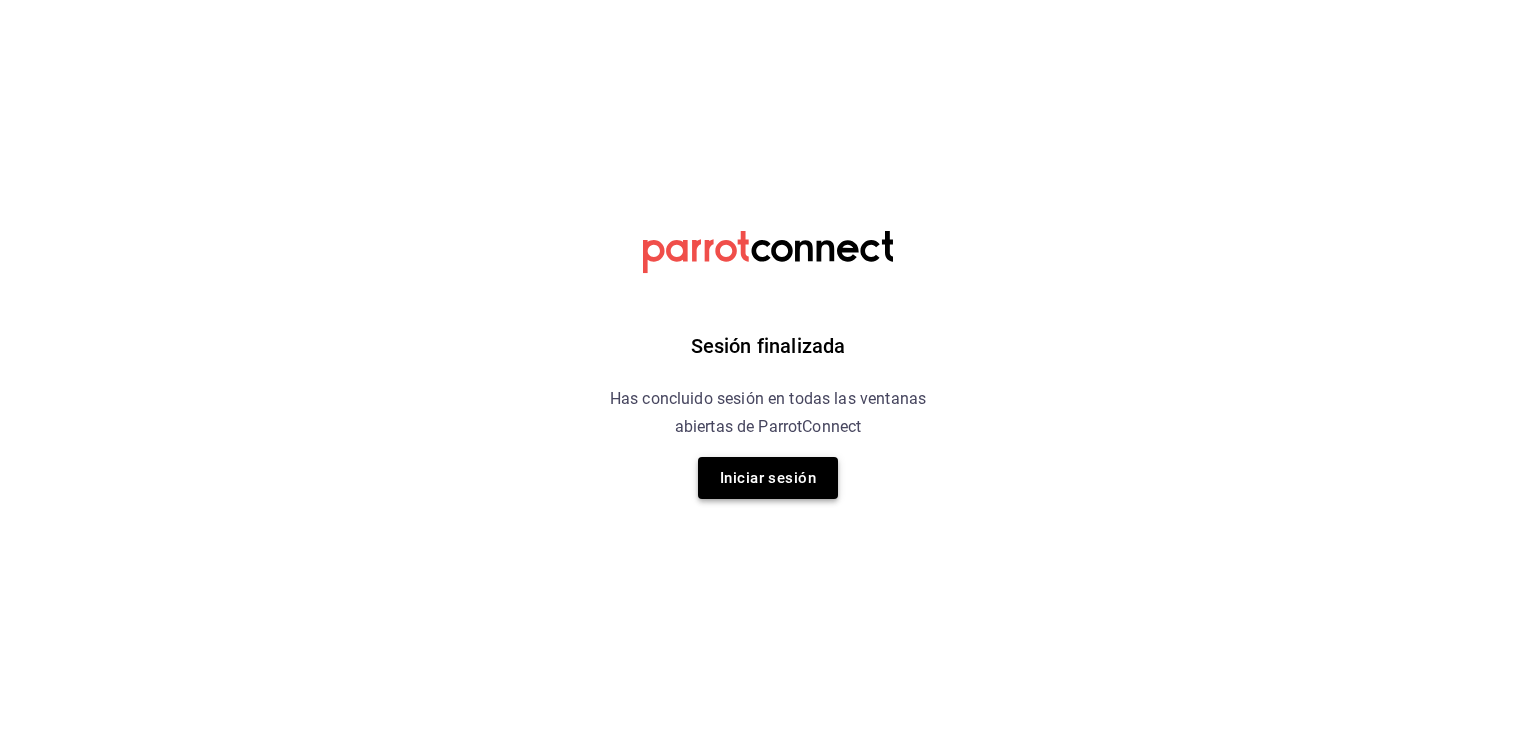 click on "Iniciar sesión" at bounding box center [768, 478] 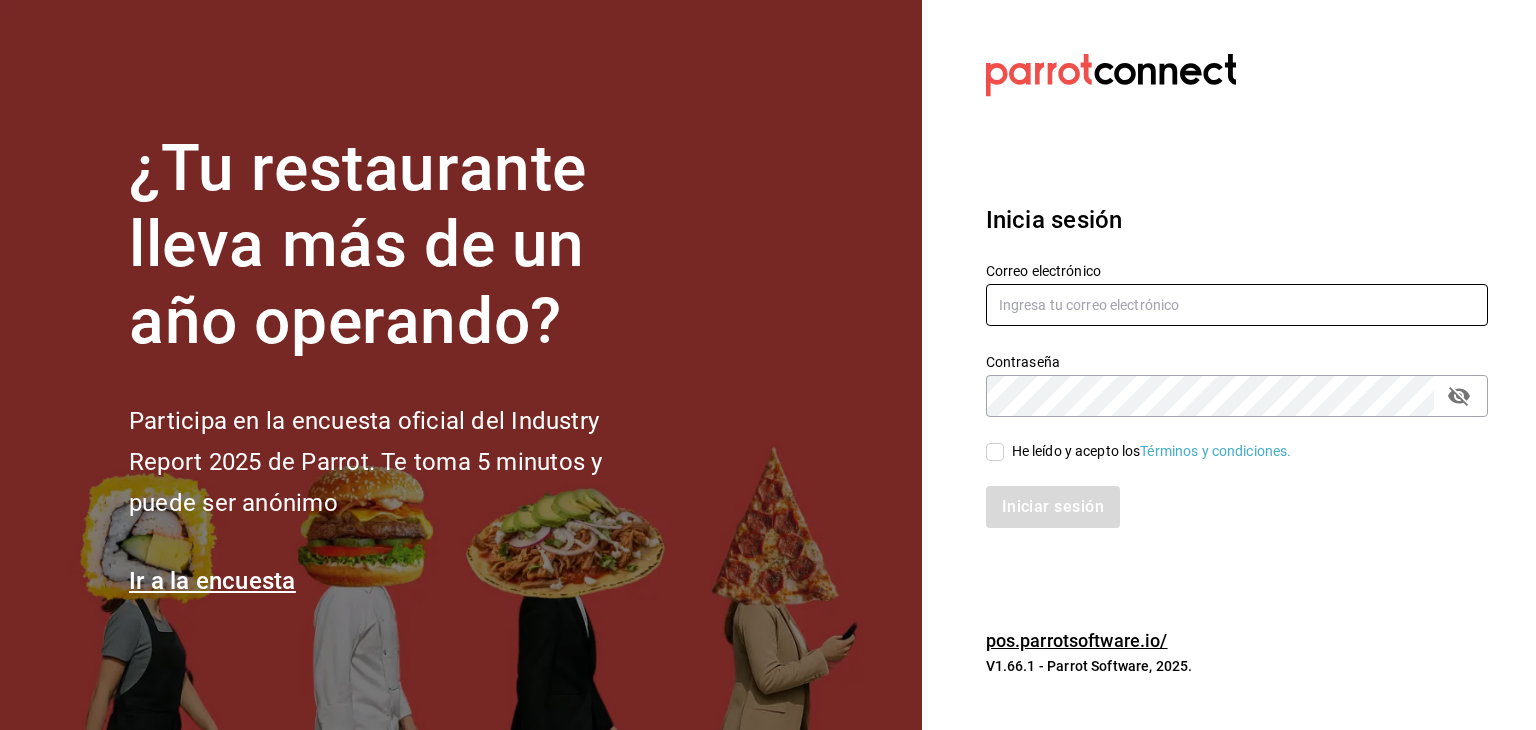 click at bounding box center (1237, 305) 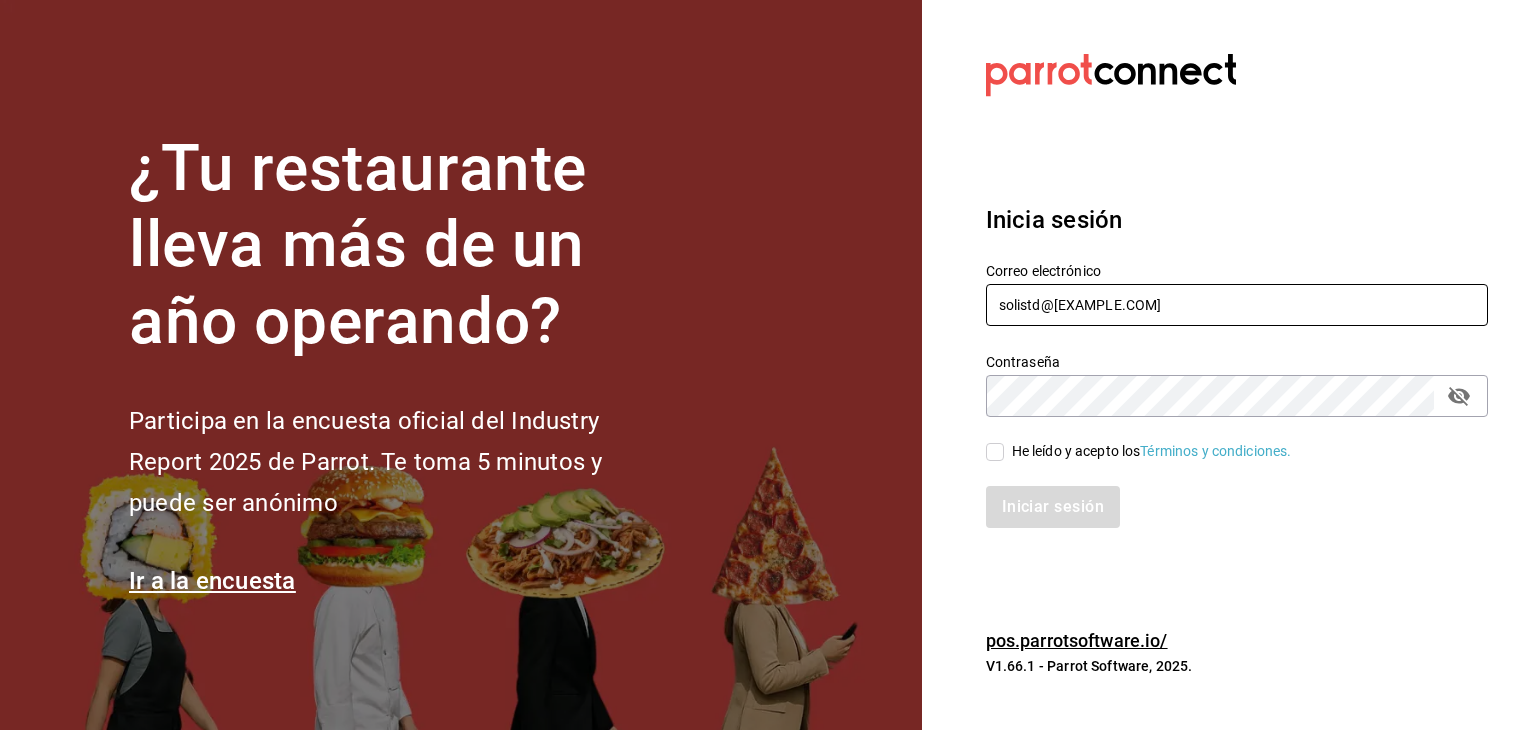 type on "solistd@[EXAMPLE.COM]" 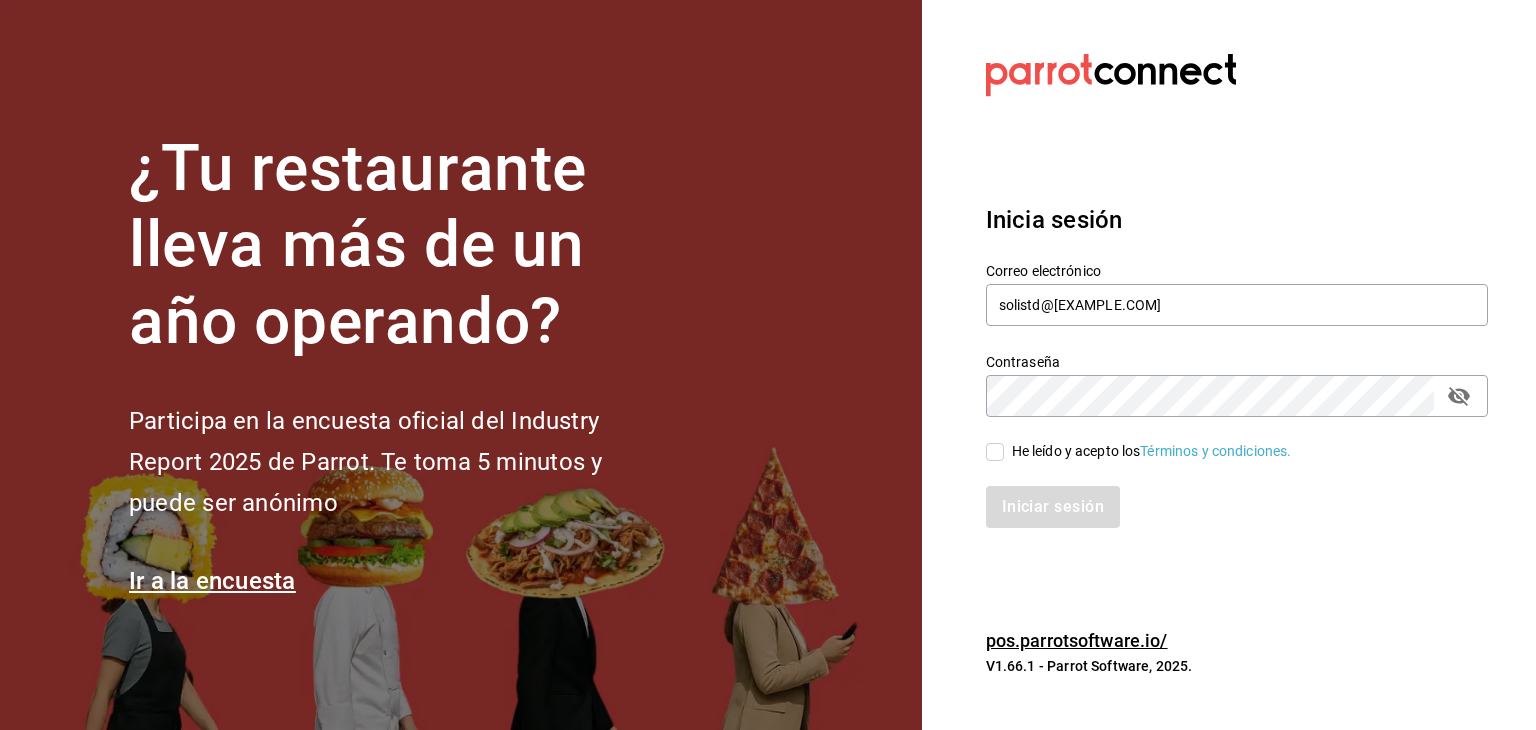 click on "He leído y acepto los  Términos y condiciones." at bounding box center [995, 452] 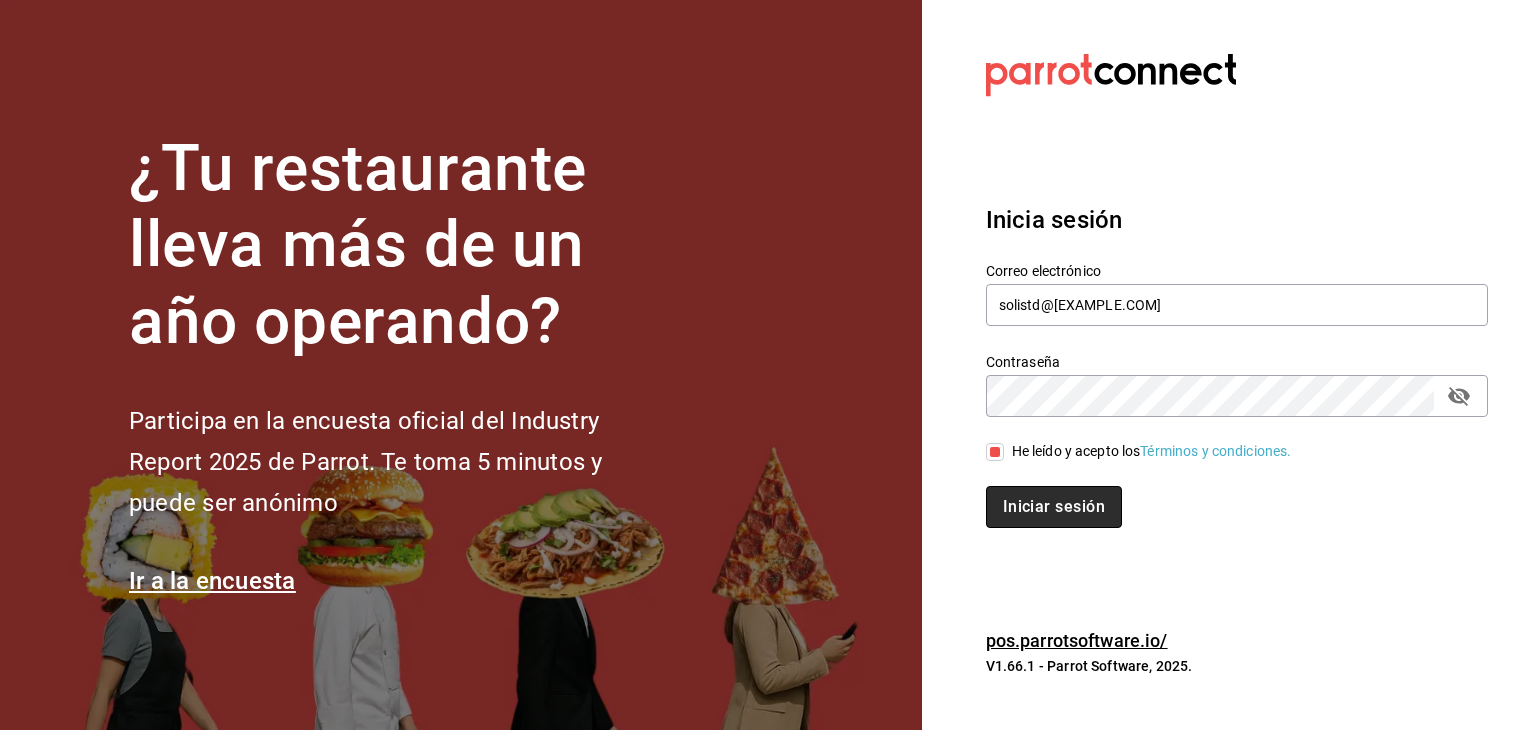click on "Iniciar sesión" at bounding box center (1054, 507) 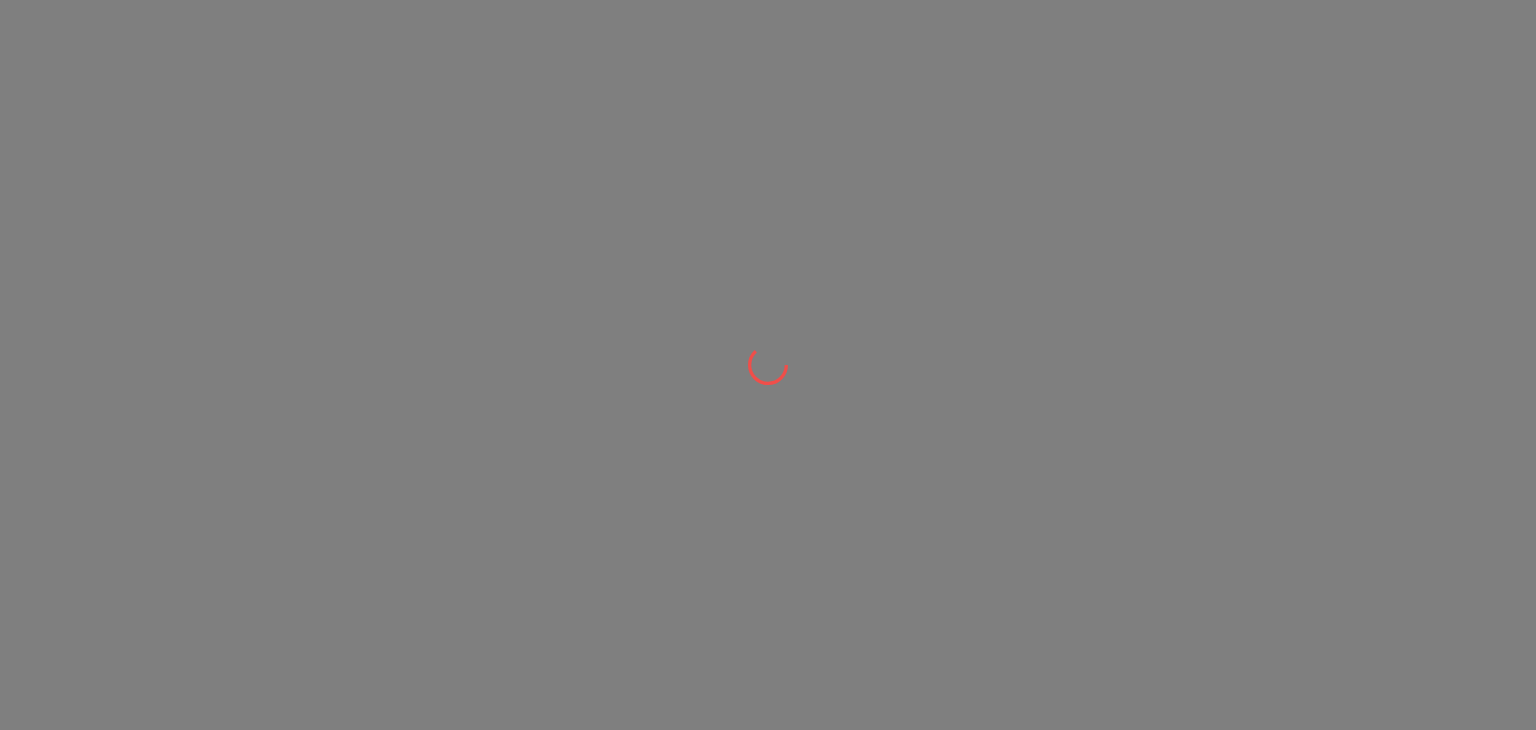 scroll, scrollTop: 0, scrollLeft: 0, axis: both 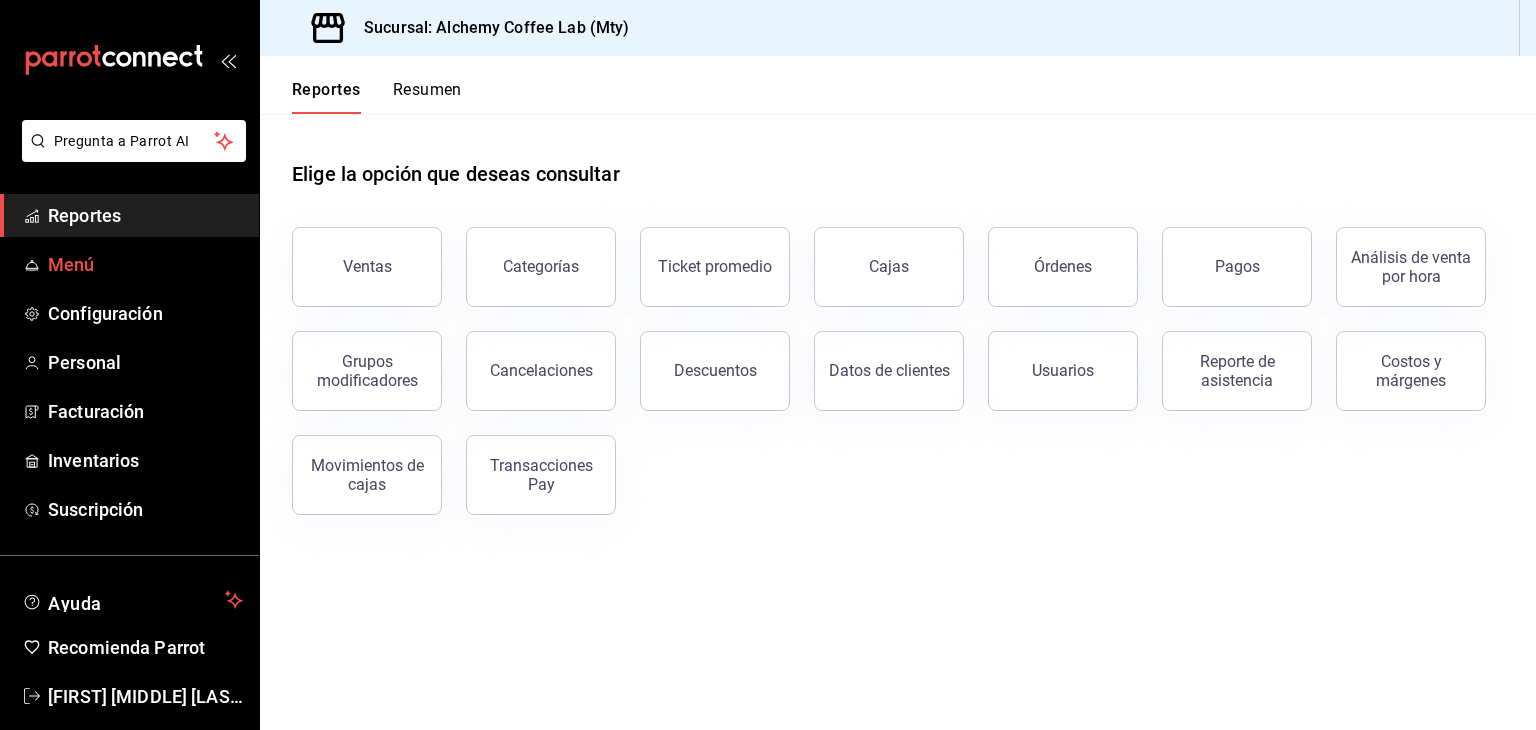 click on "Menú" at bounding box center (145, 264) 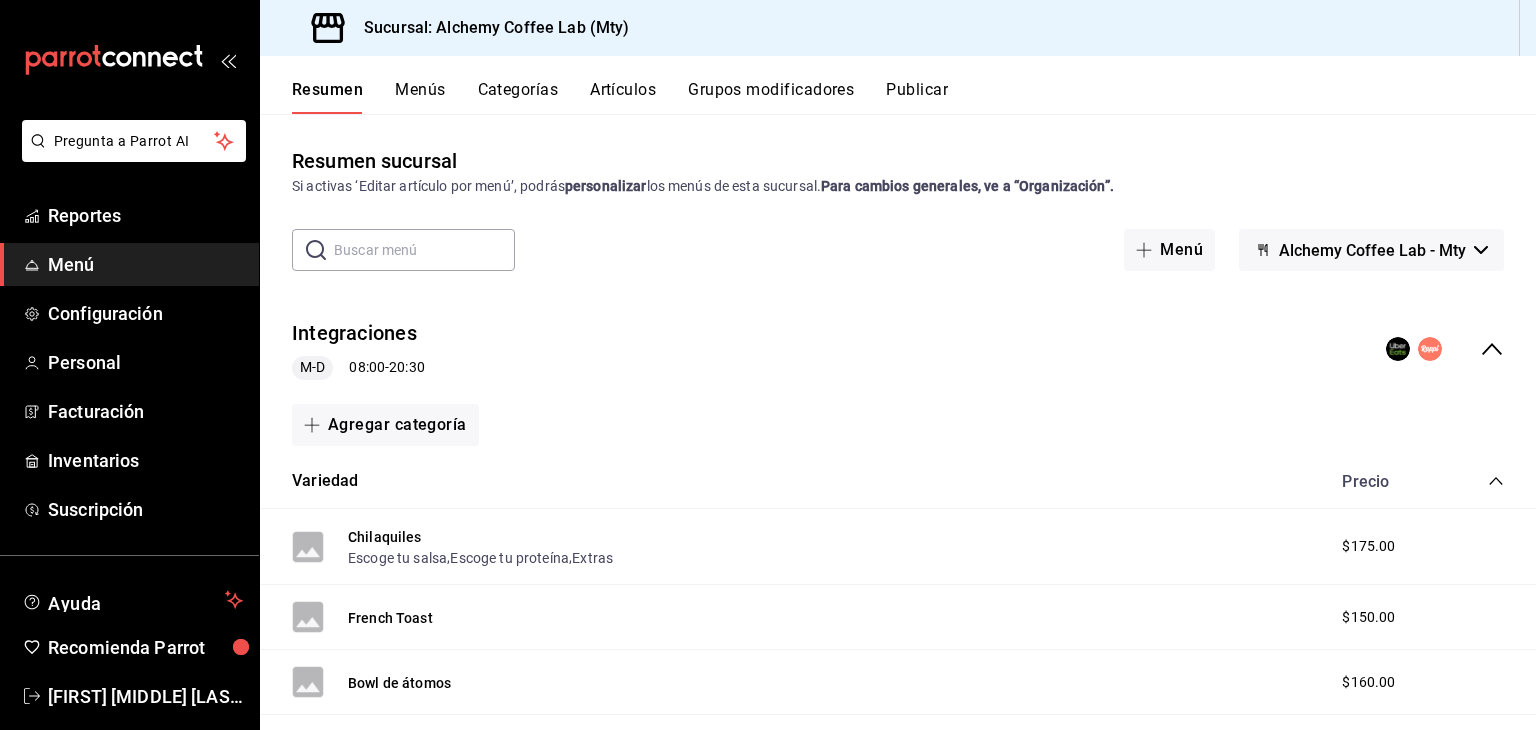 click on "M-D 08:00  -  20:30" at bounding box center (358, 368) 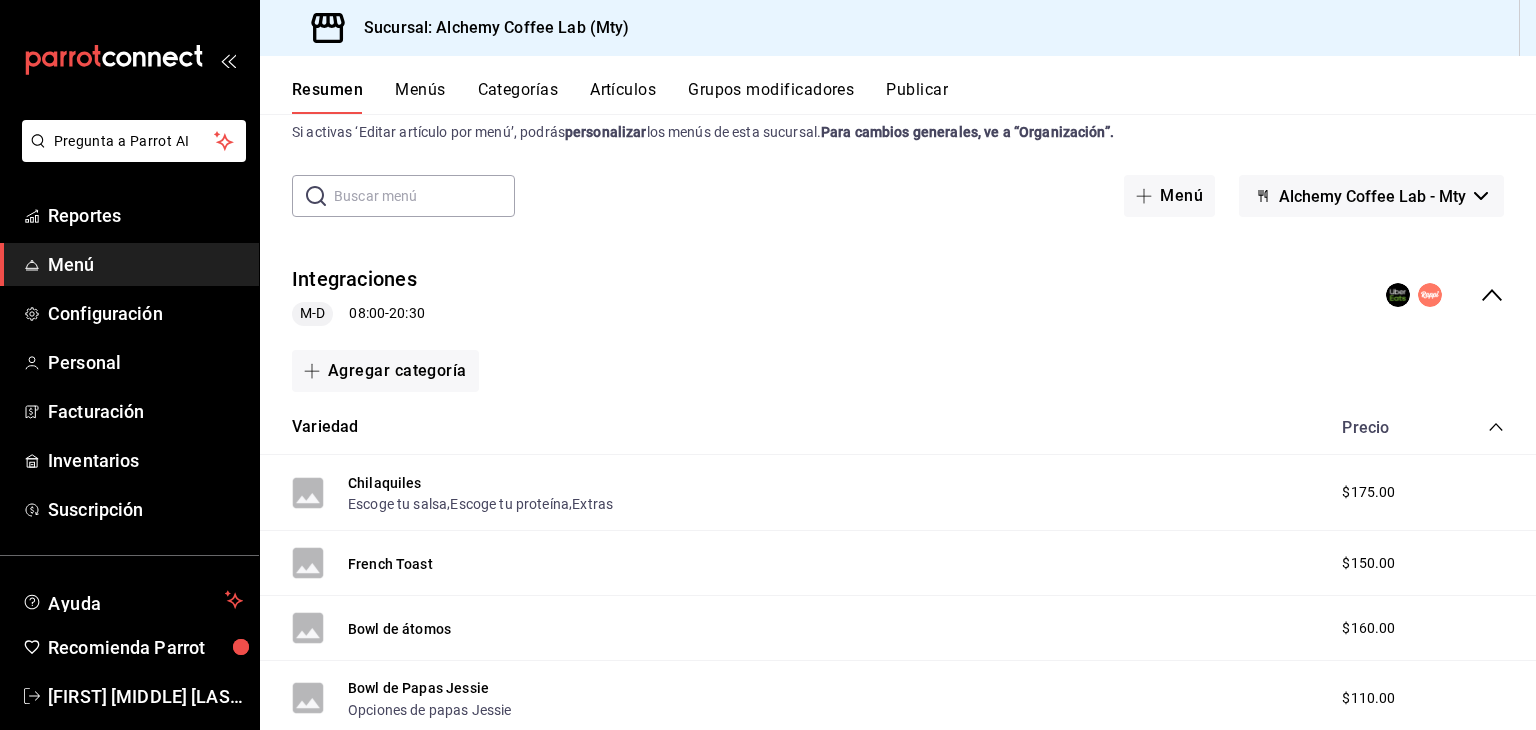 scroll, scrollTop: 0, scrollLeft: 0, axis: both 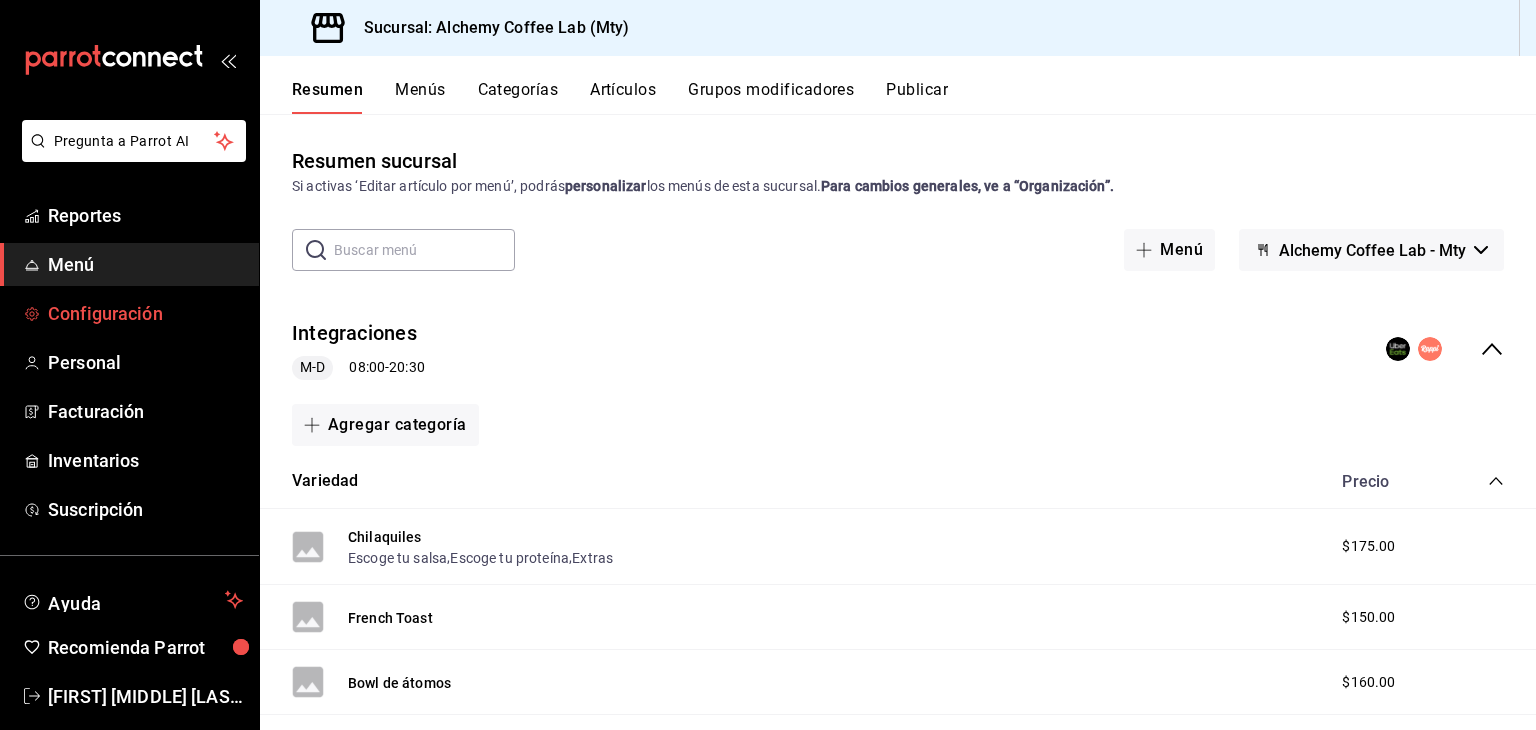 click on "Configuración" at bounding box center [145, 313] 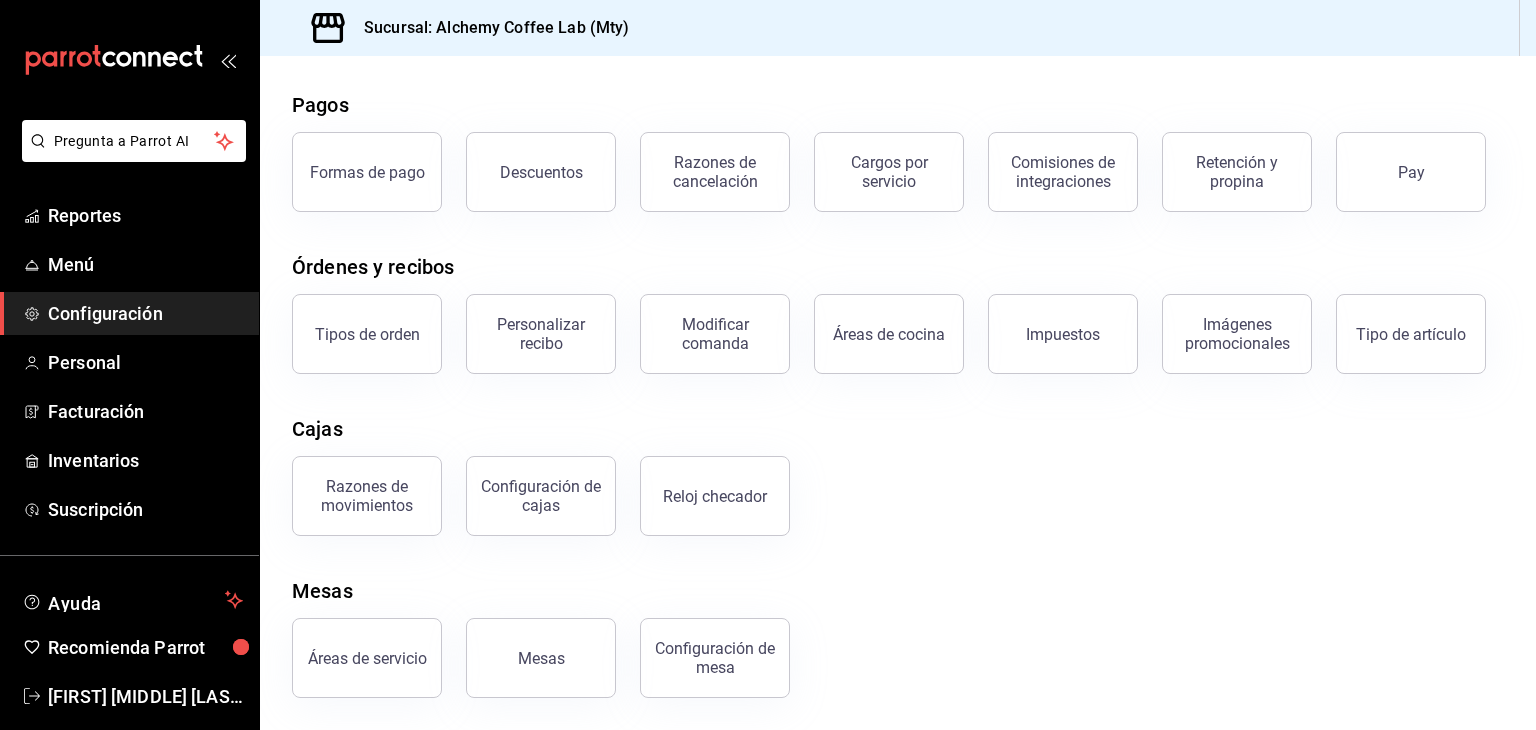 scroll, scrollTop: 76, scrollLeft: 0, axis: vertical 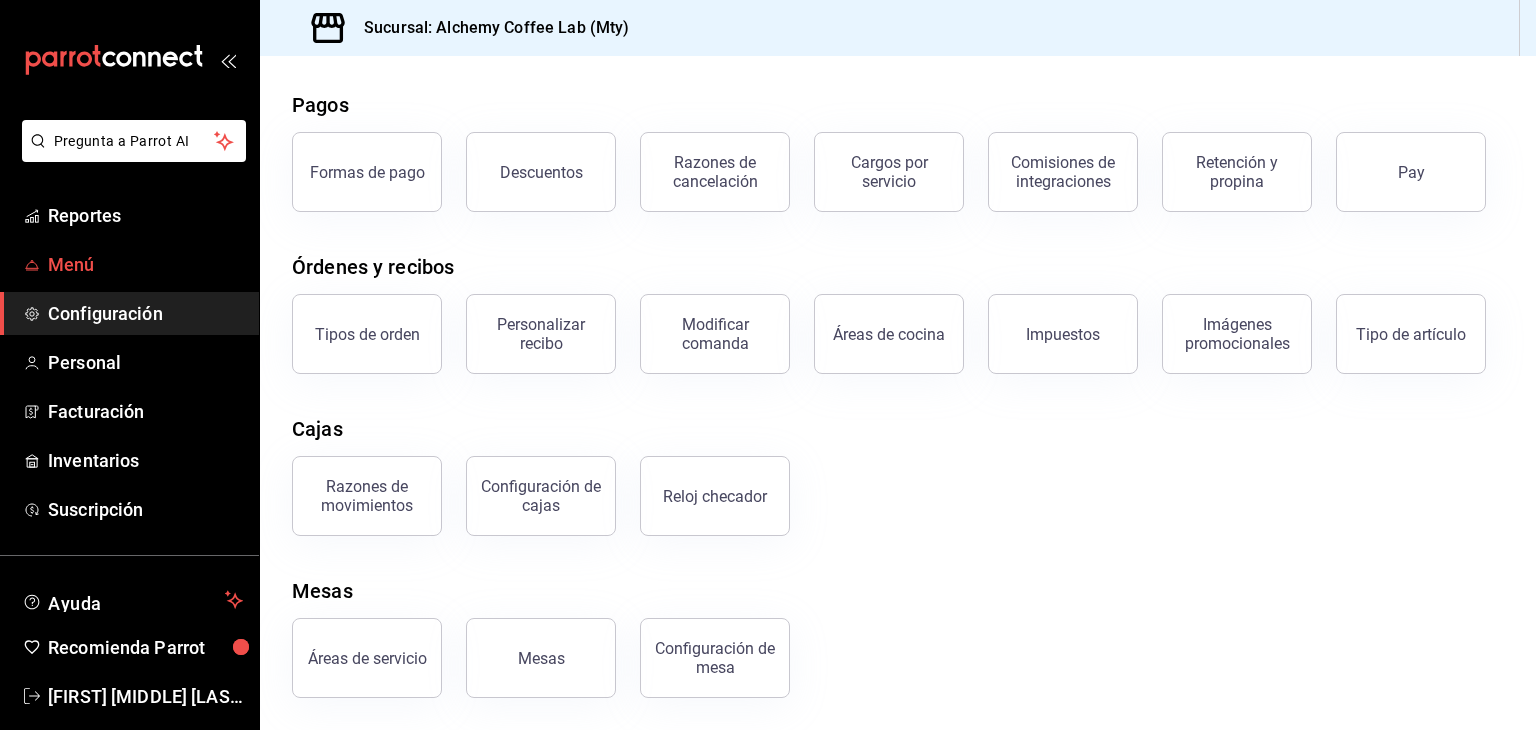 click on "Menú" at bounding box center [145, 264] 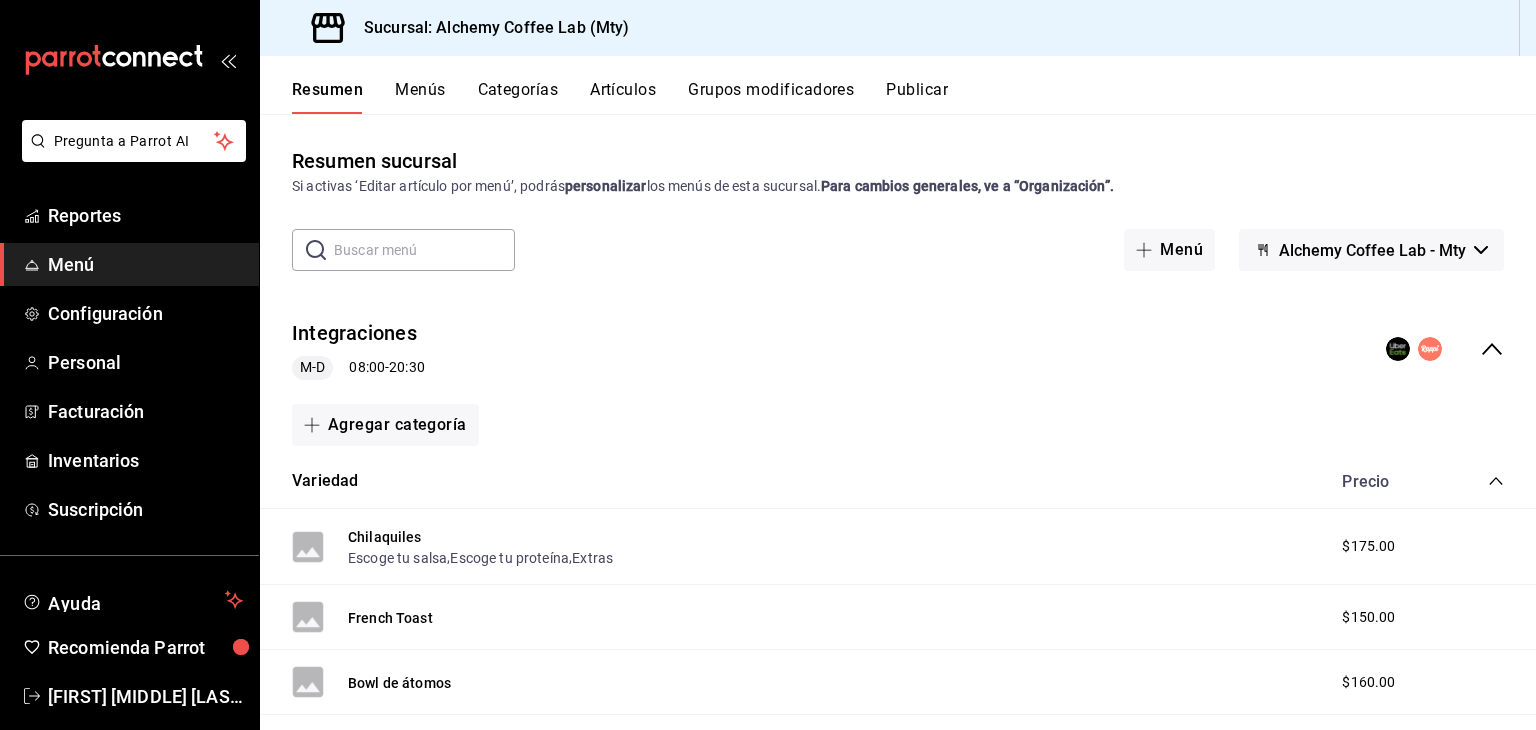 click on "Alchemy Coffee Lab - Mty" at bounding box center (1372, 250) 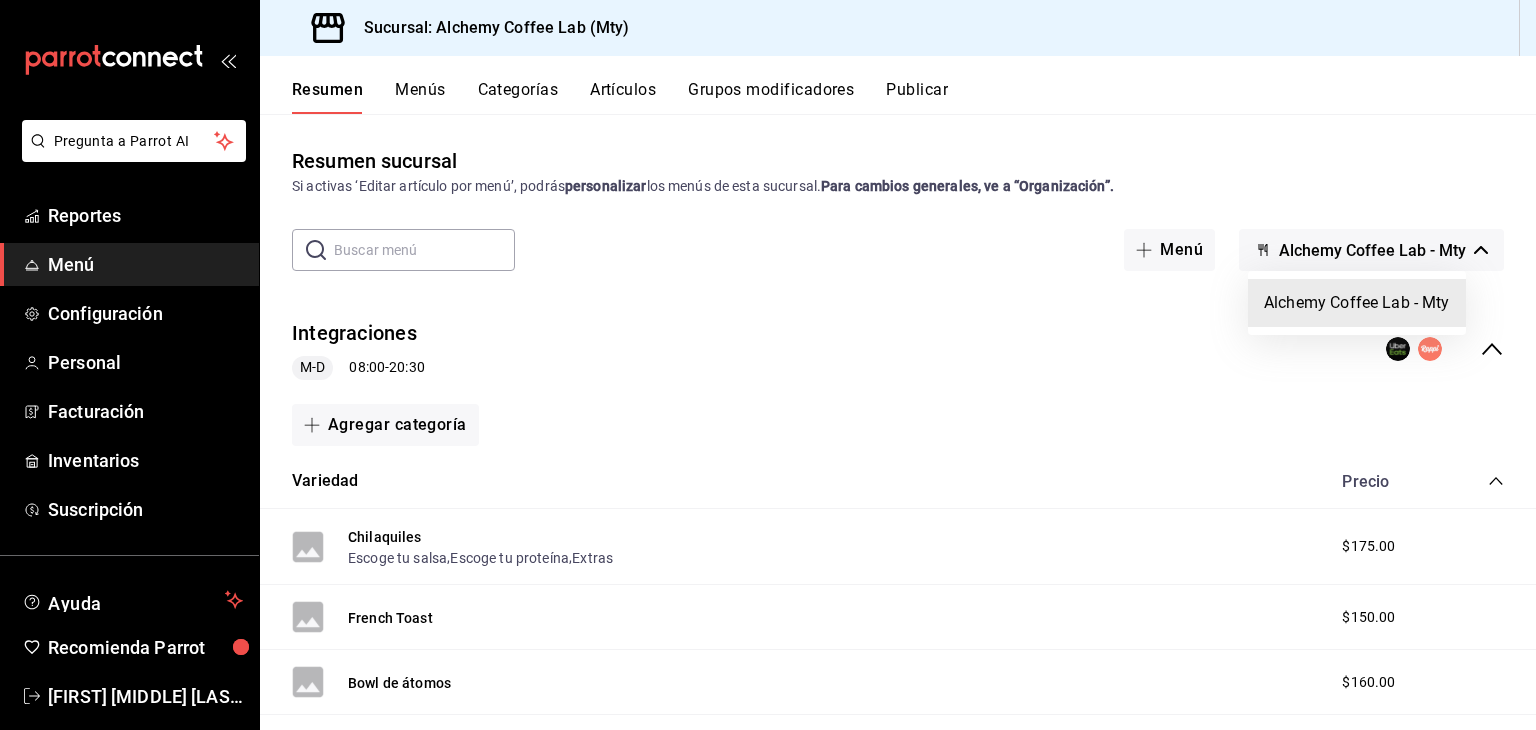 click at bounding box center [768, 365] 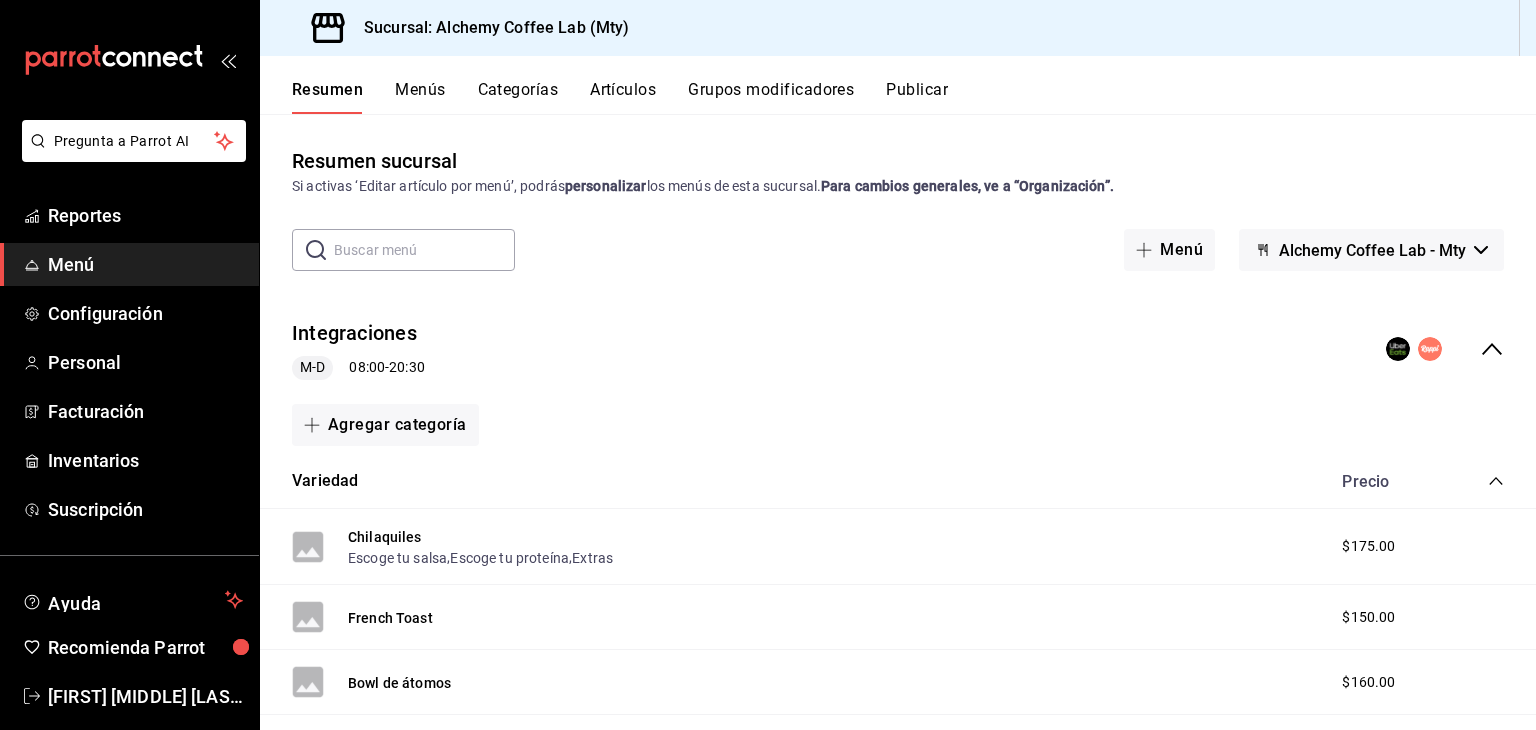 click on "Alchemy Coffee Lab - Mty" at bounding box center (1372, 250) 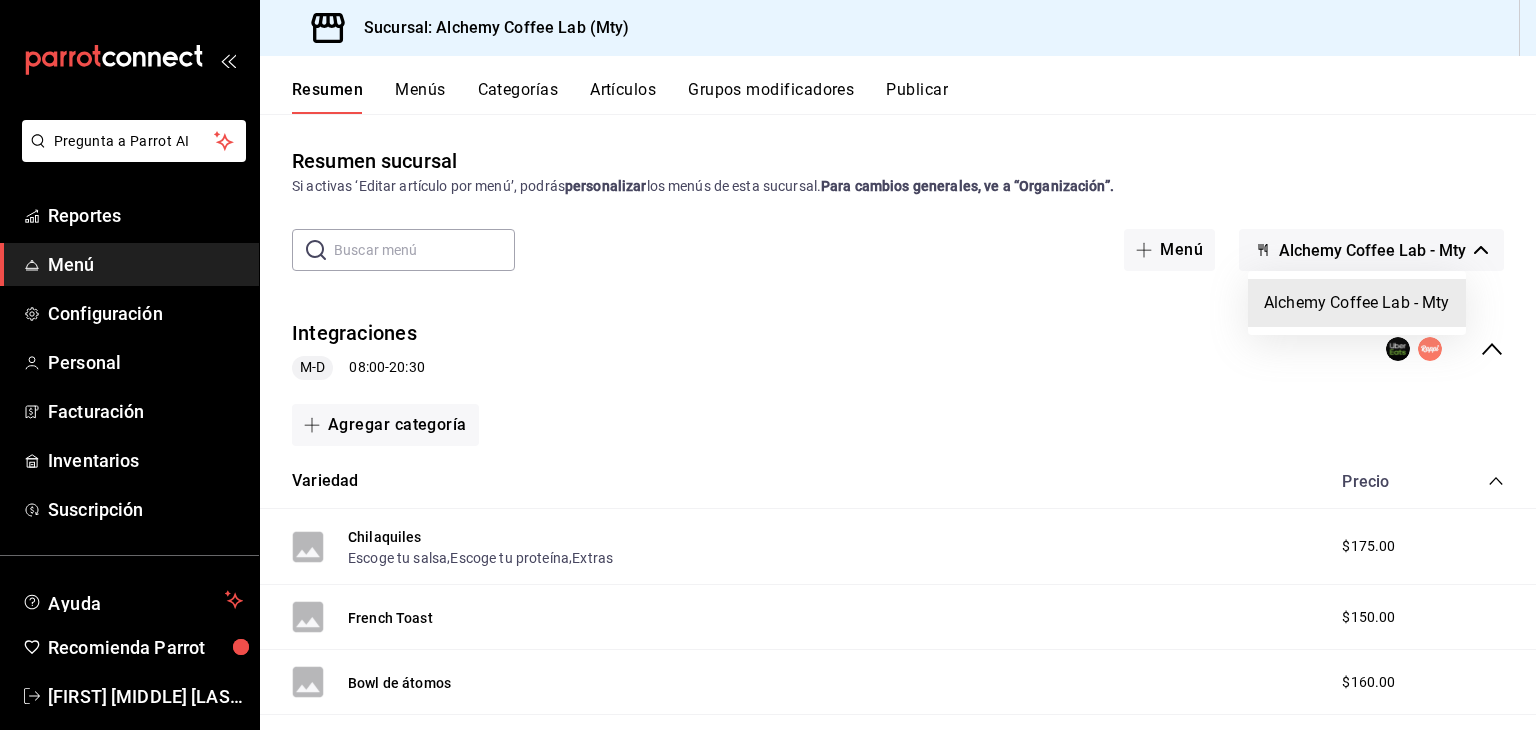 click on "Alchemy Coffee Lab - Mty" at bounding box center [1357, 303] 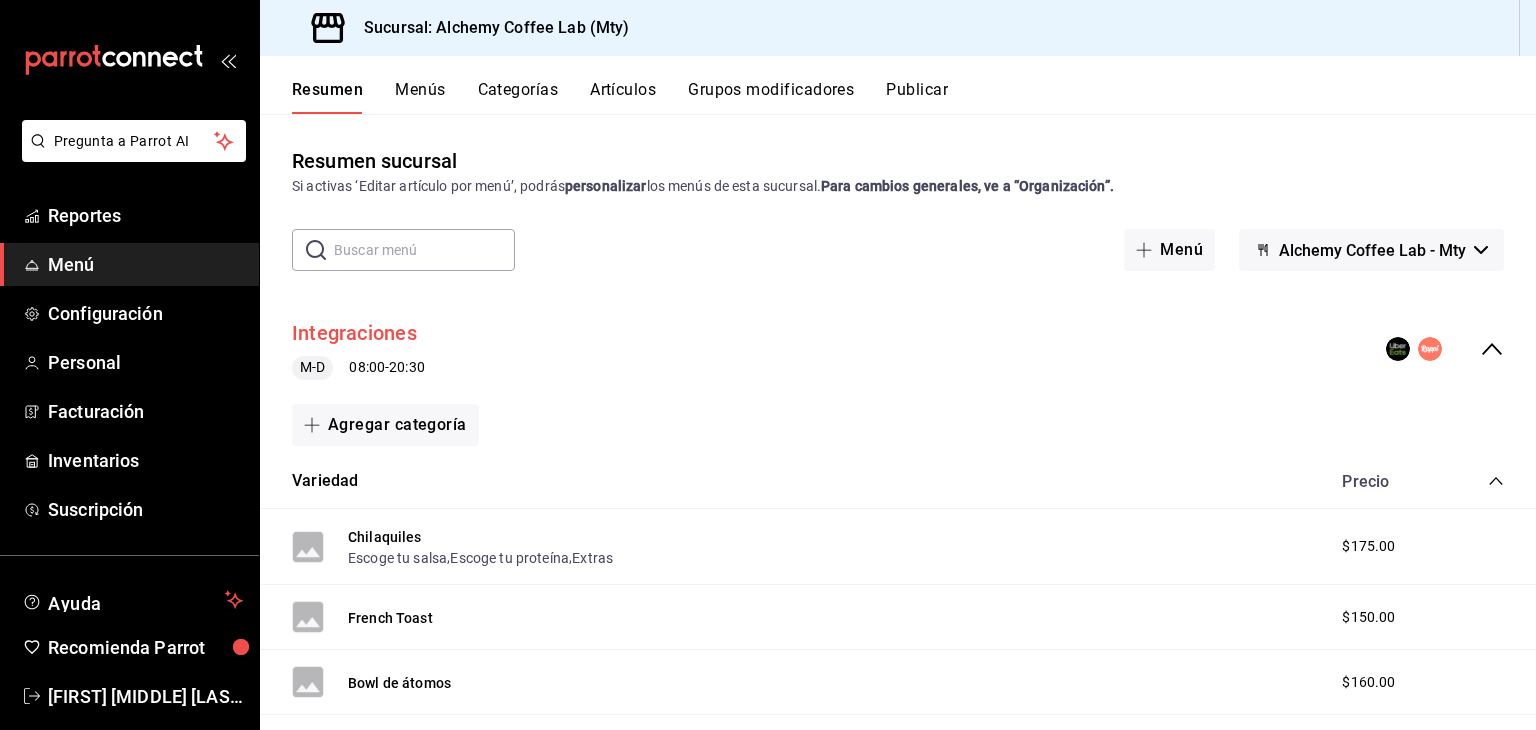 click on "Integraciones" at bounding box center (354, 333) 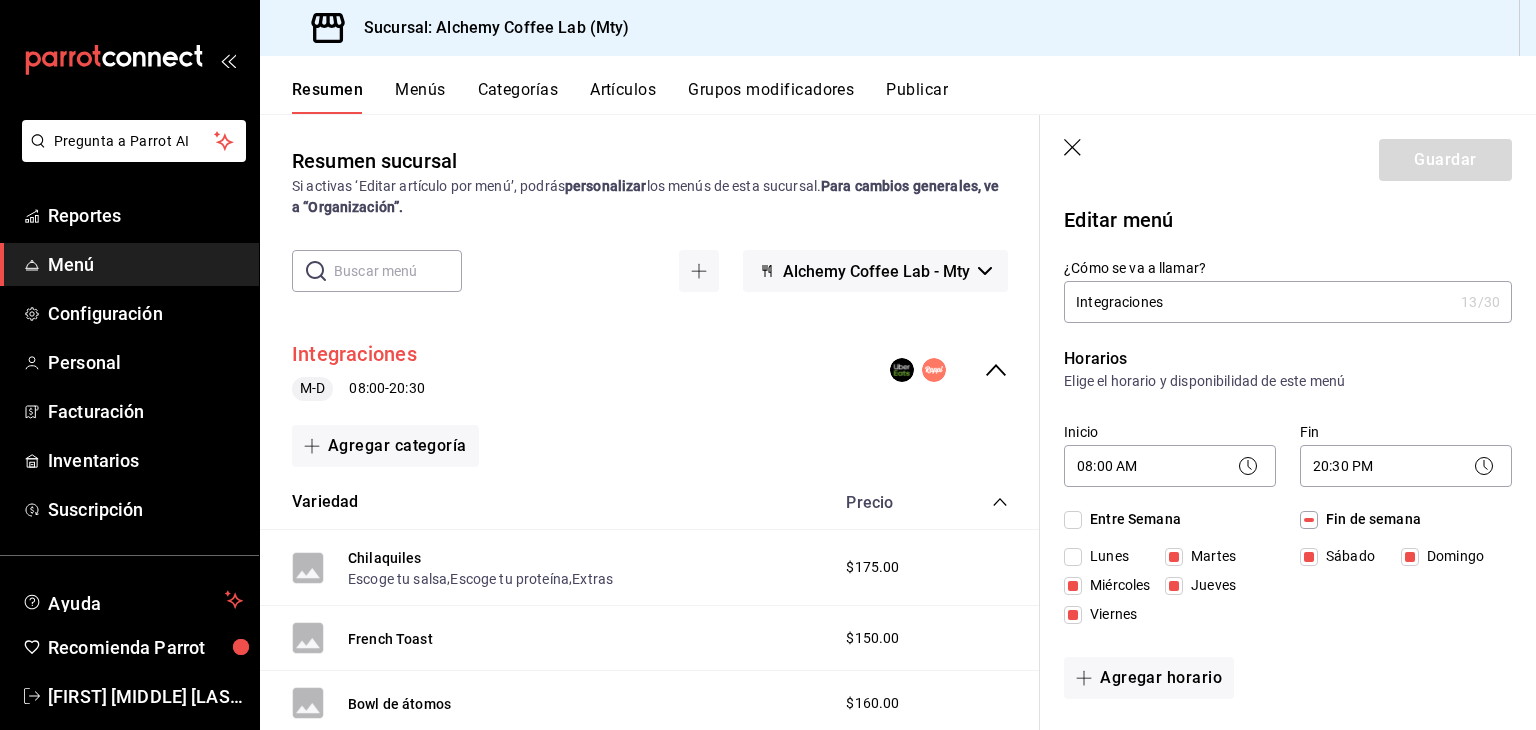 click on "Integraciones" at bounding box center (354, 354) 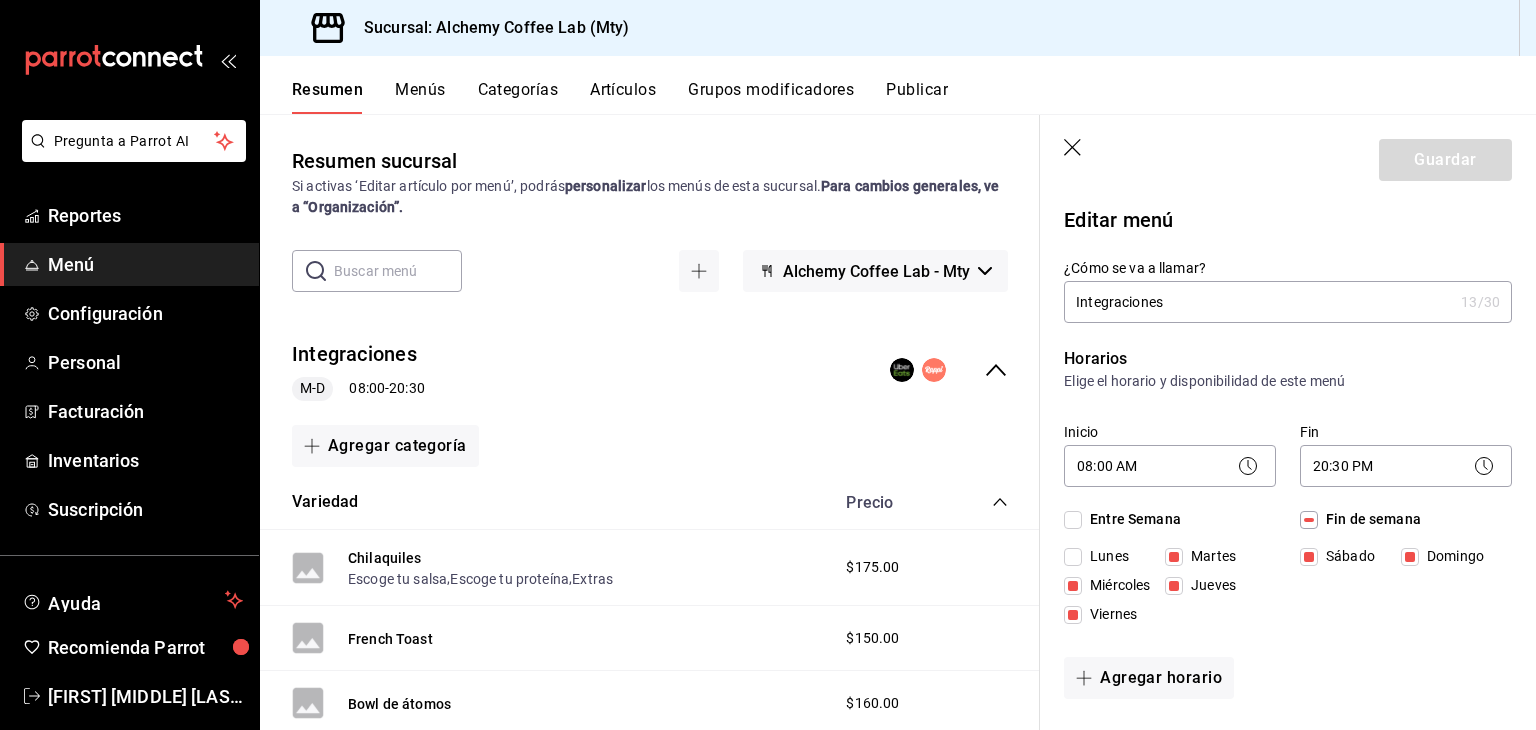 click 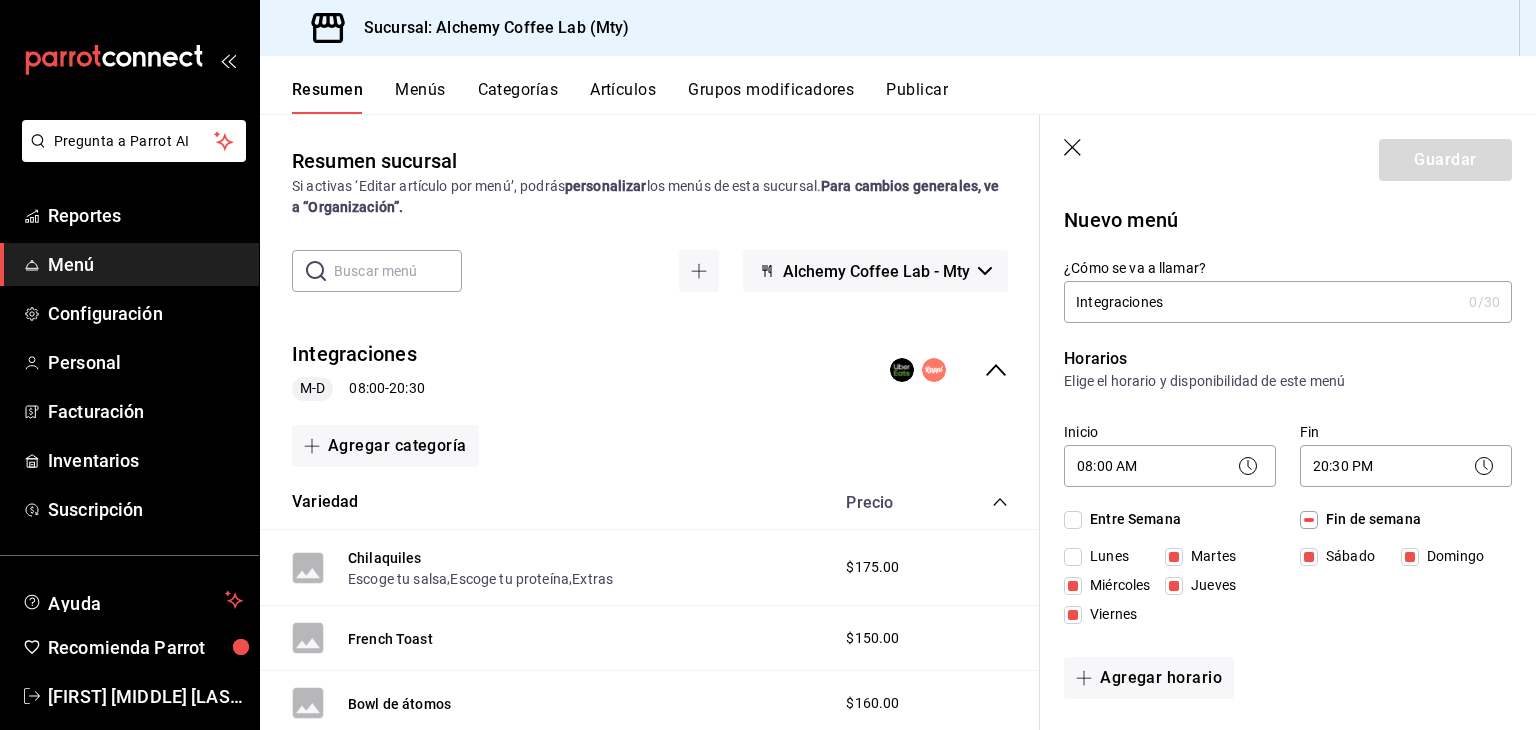 type 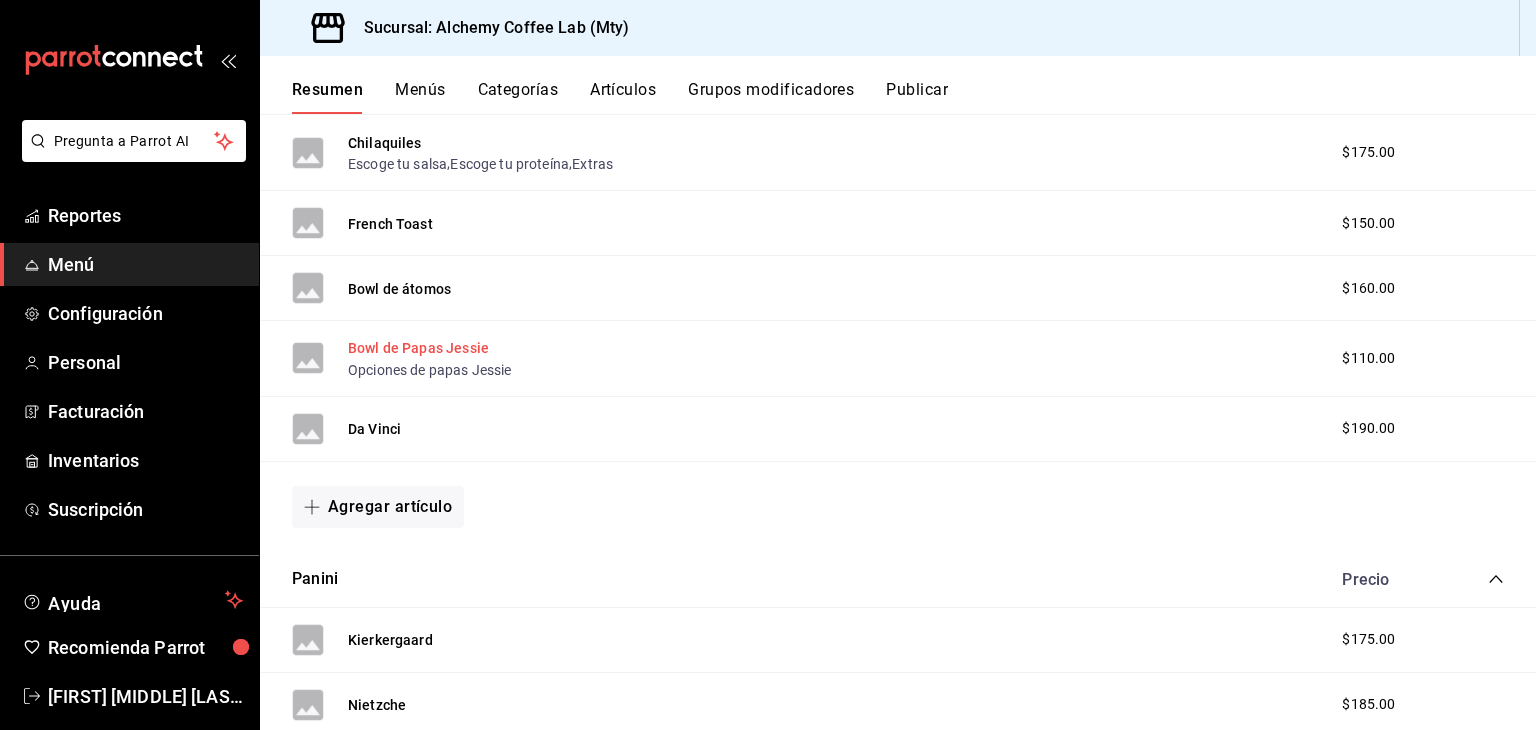scroll, scrollTop: 400, scrollLeft: 0, axis: vertical 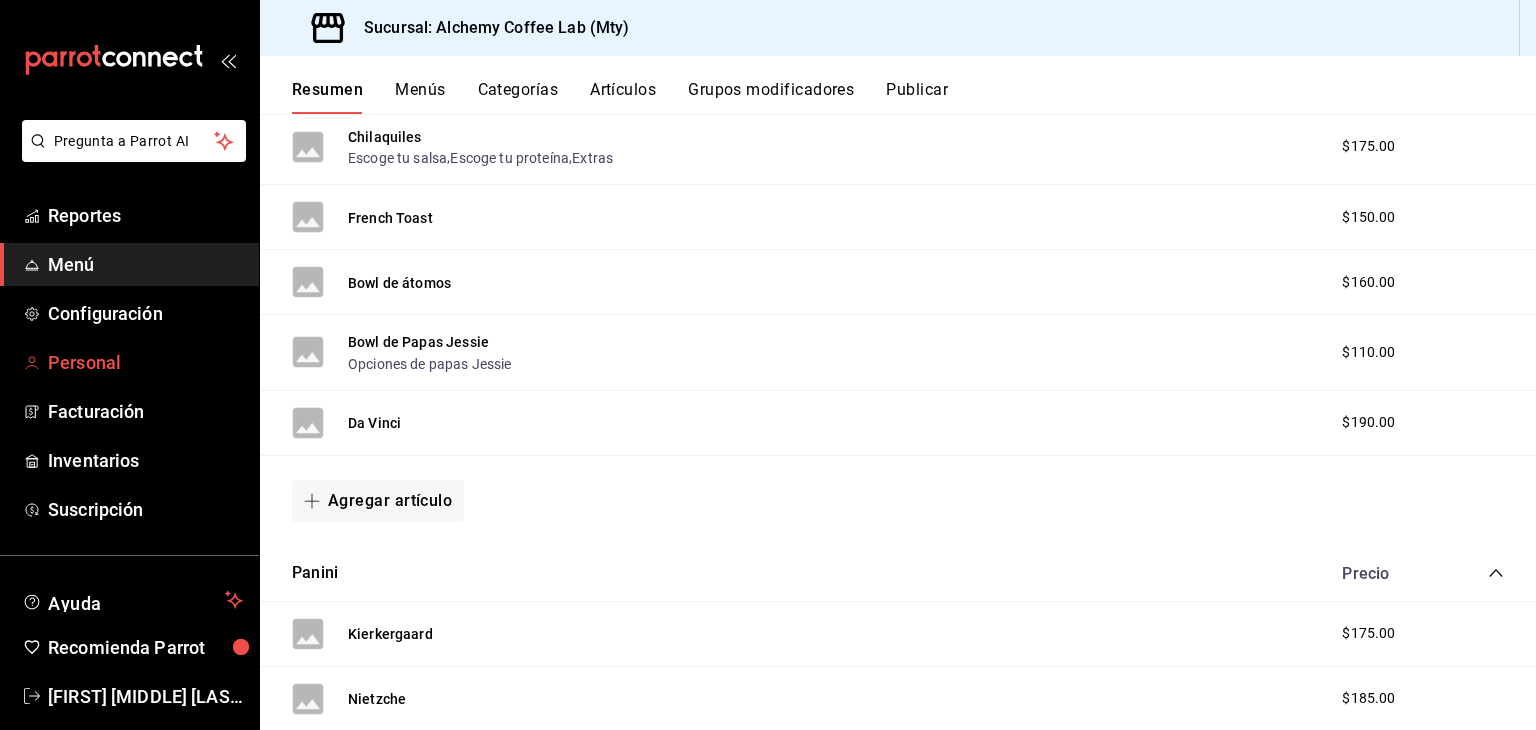 click on "Personal" at bounding box center (145, 362) 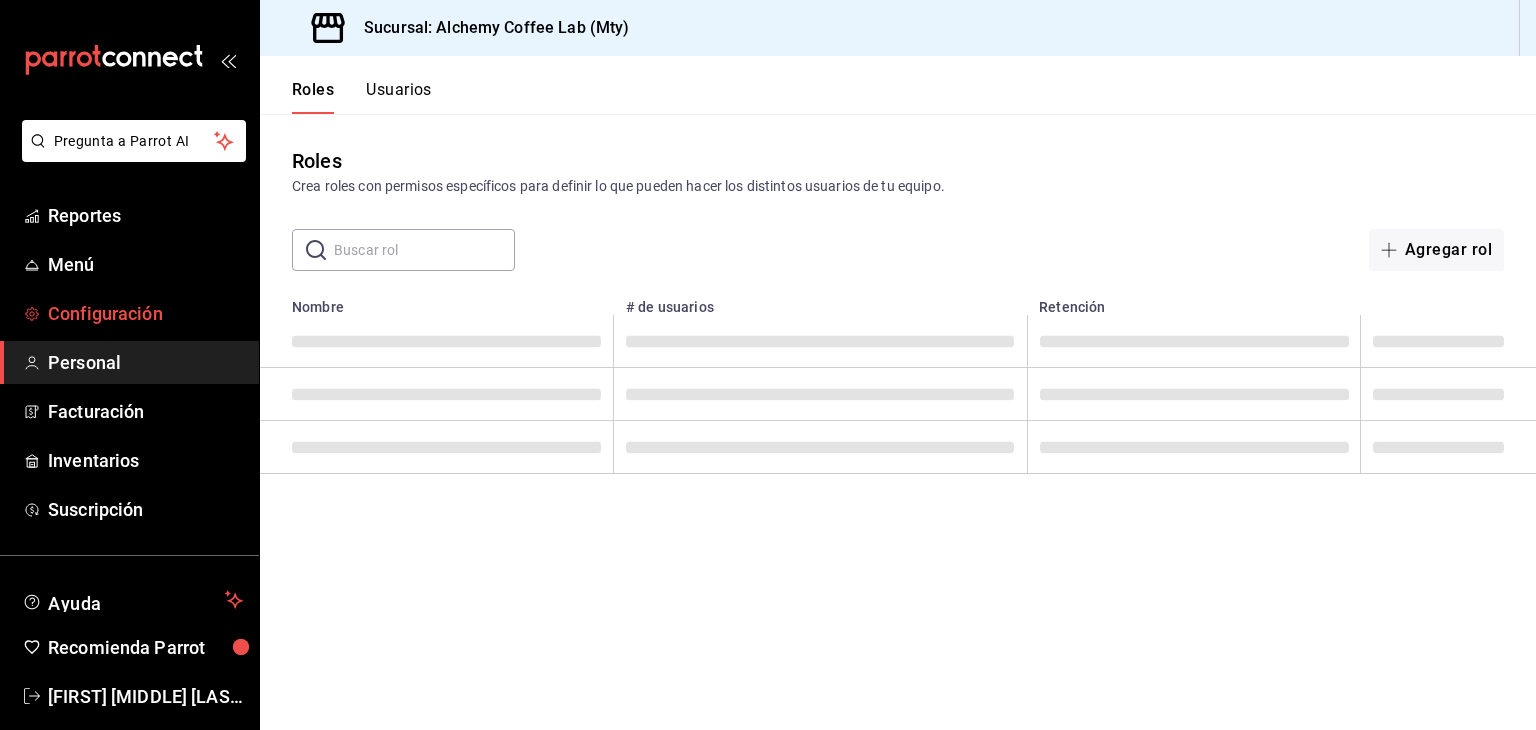 click on "Configuración" at bounding box center (145, 313) 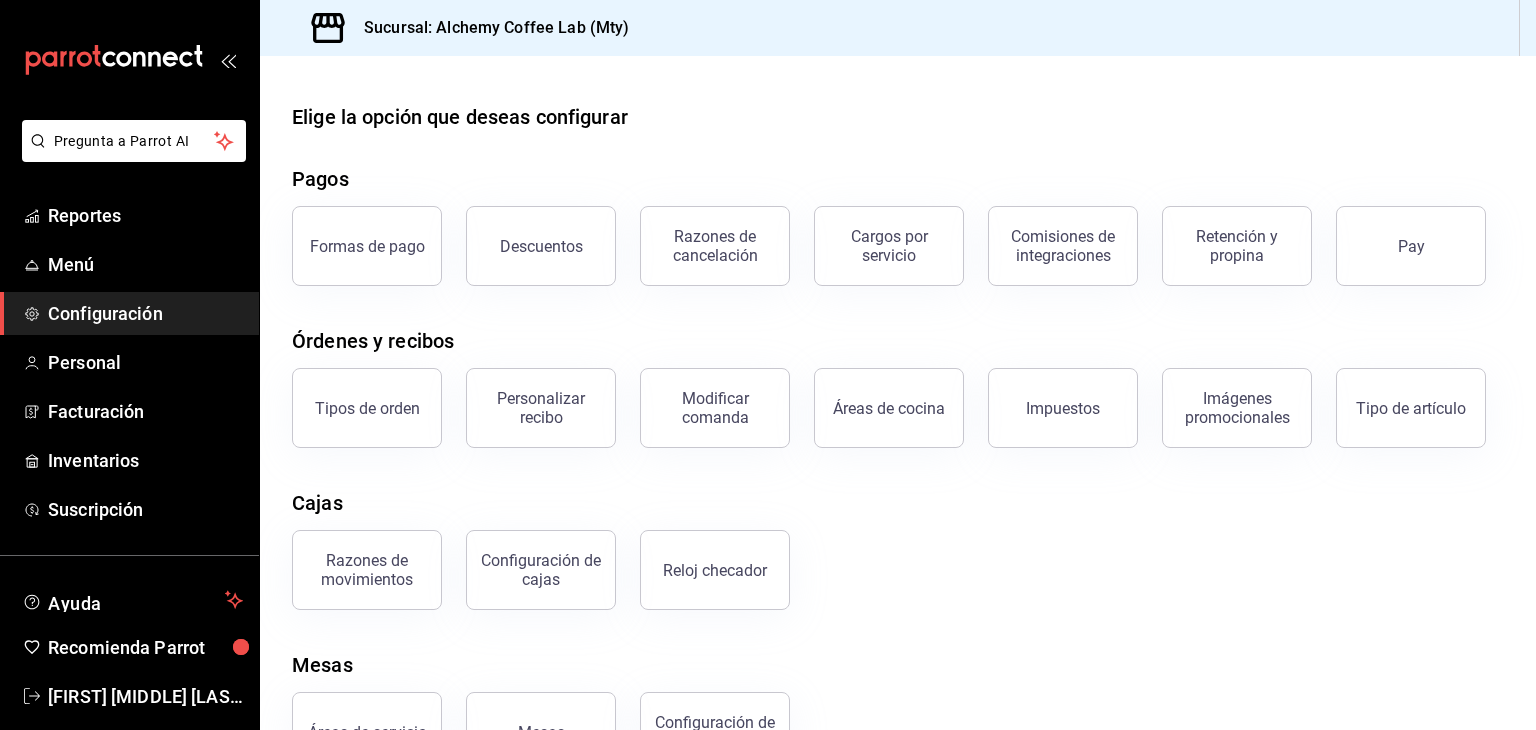 scroll, scrollTop: 0, scrollLeft: 0, axis: both 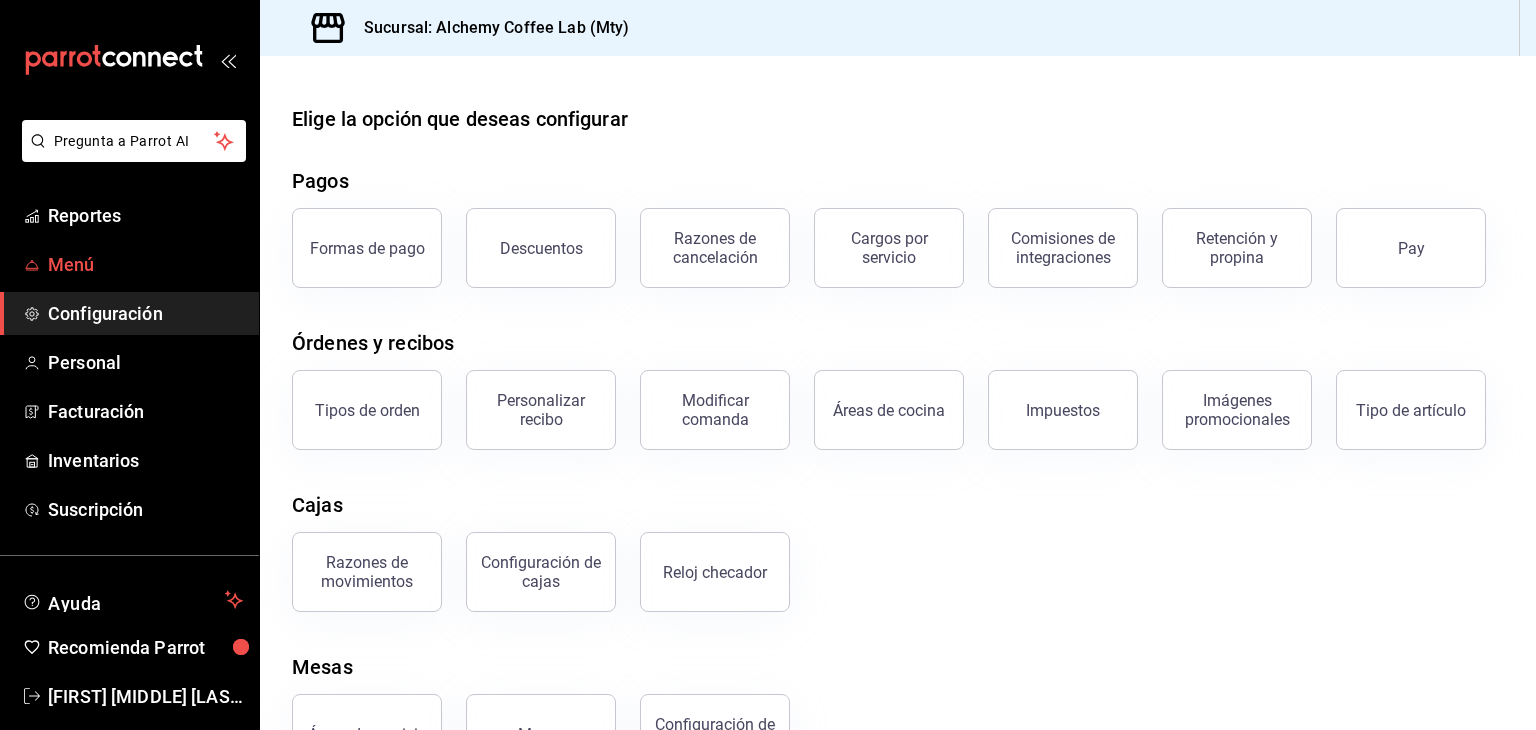 click on "Menú" at bounding box center [145, 264] 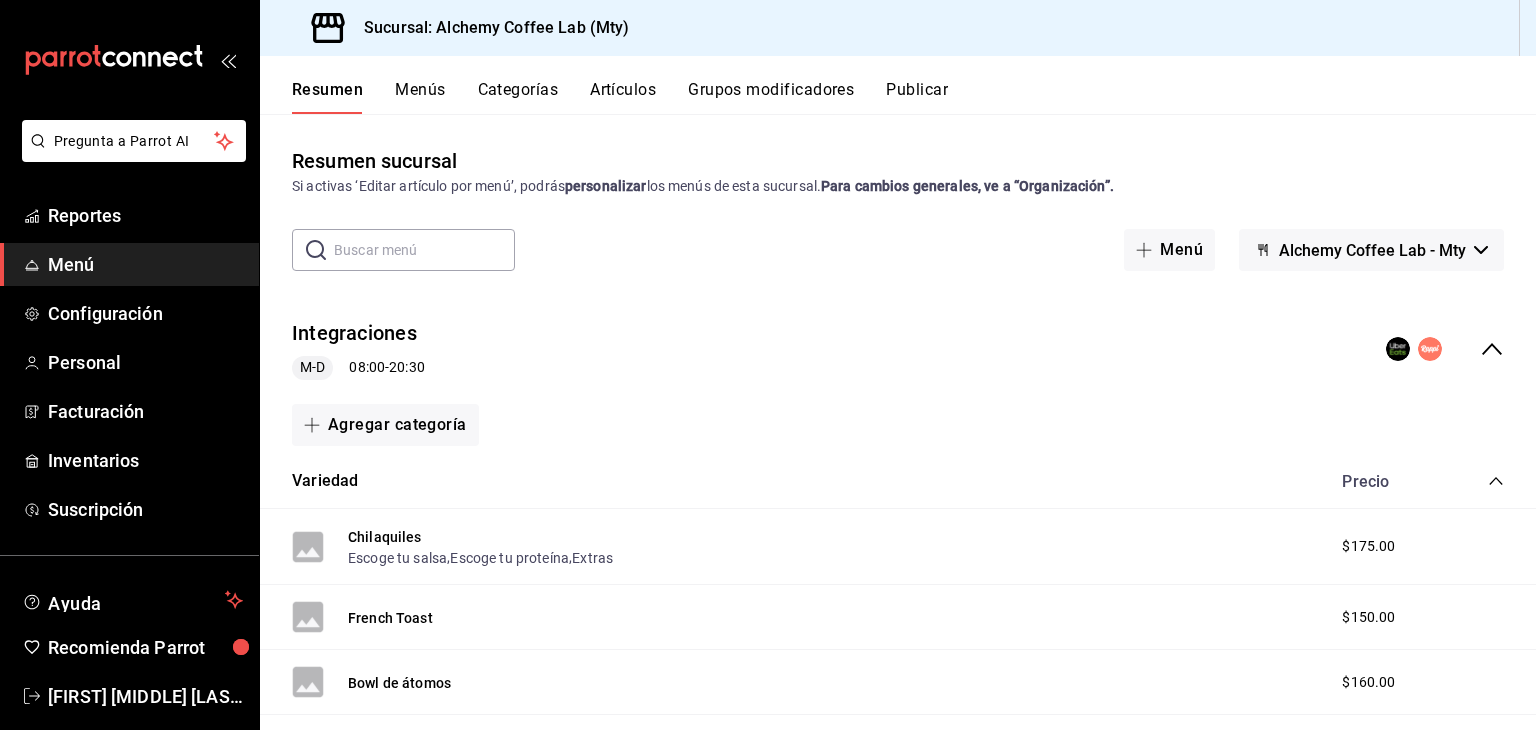 scroll, scrollTop: 100, scrollLeft: 0, axis: vertical 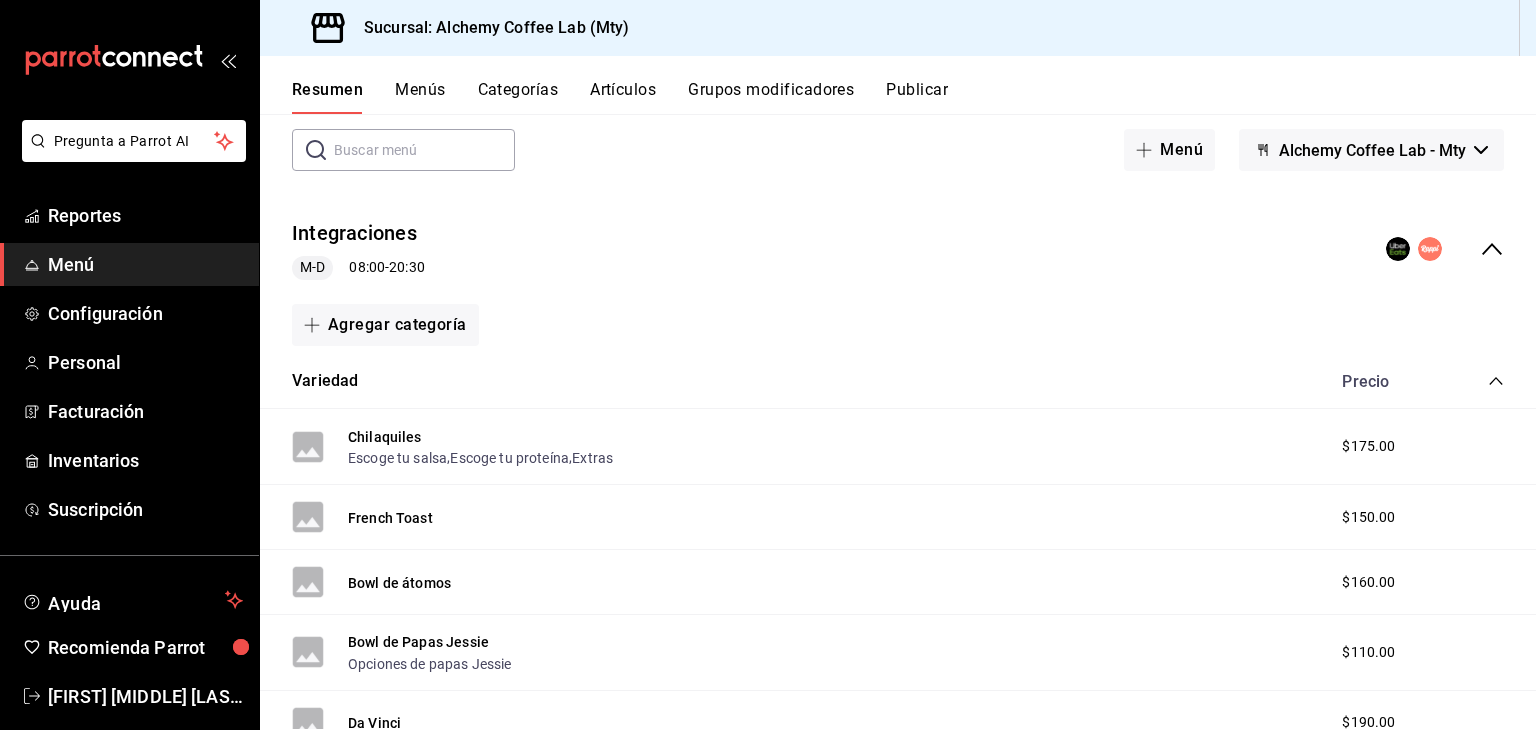 click on "M-D" at bounding box center (312, 267) 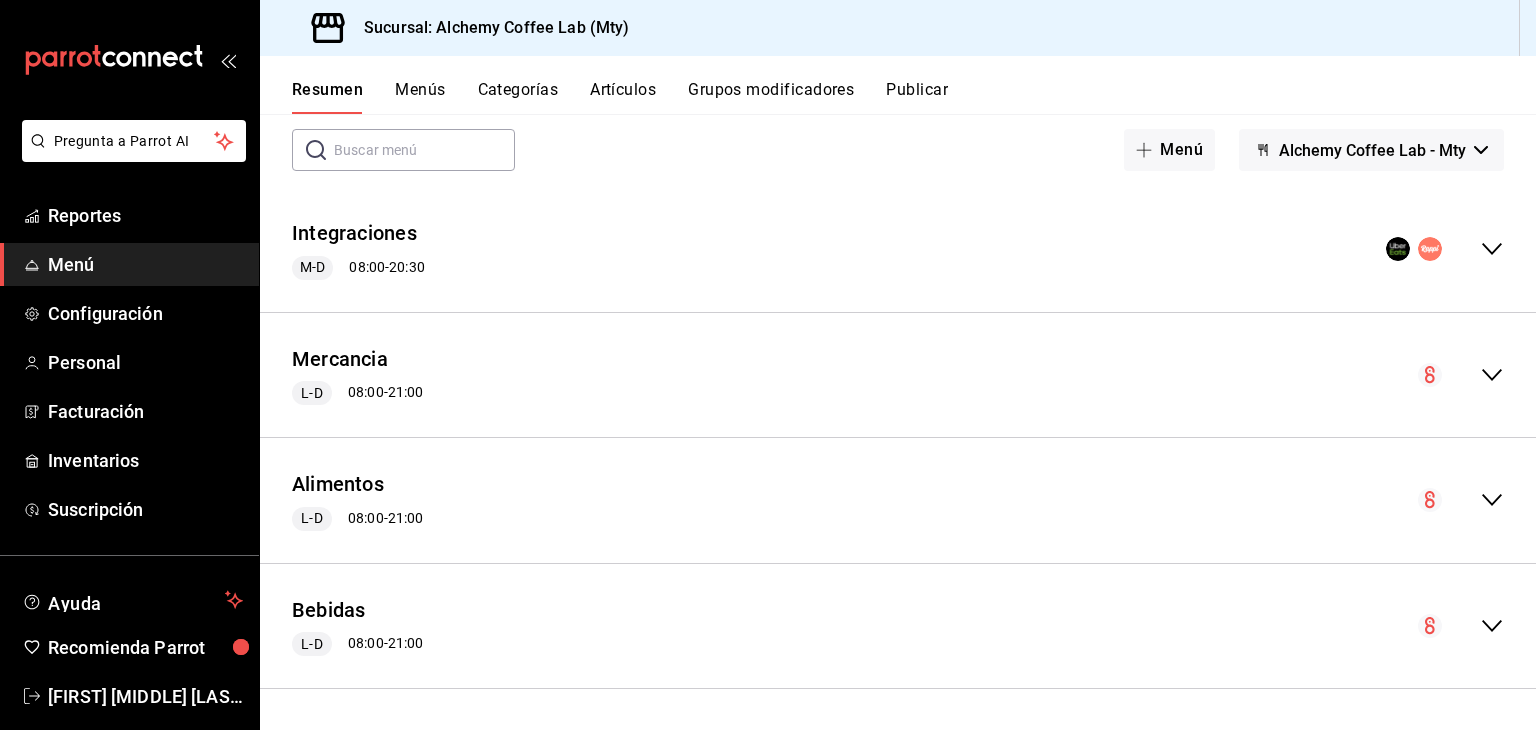 click on "L-D" at bounding box center (311, 393) 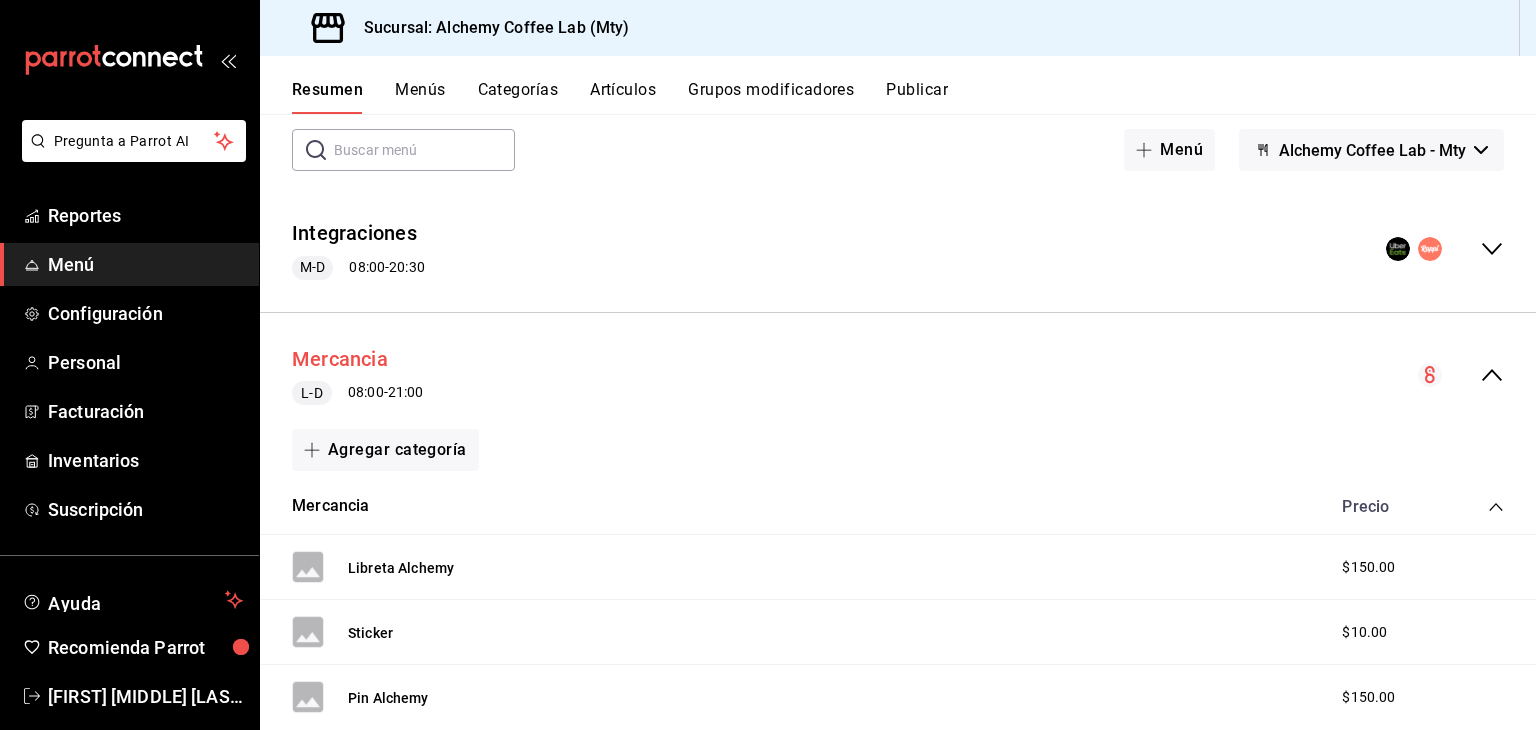click on "Mercancia" at bounding box center (340, 359) 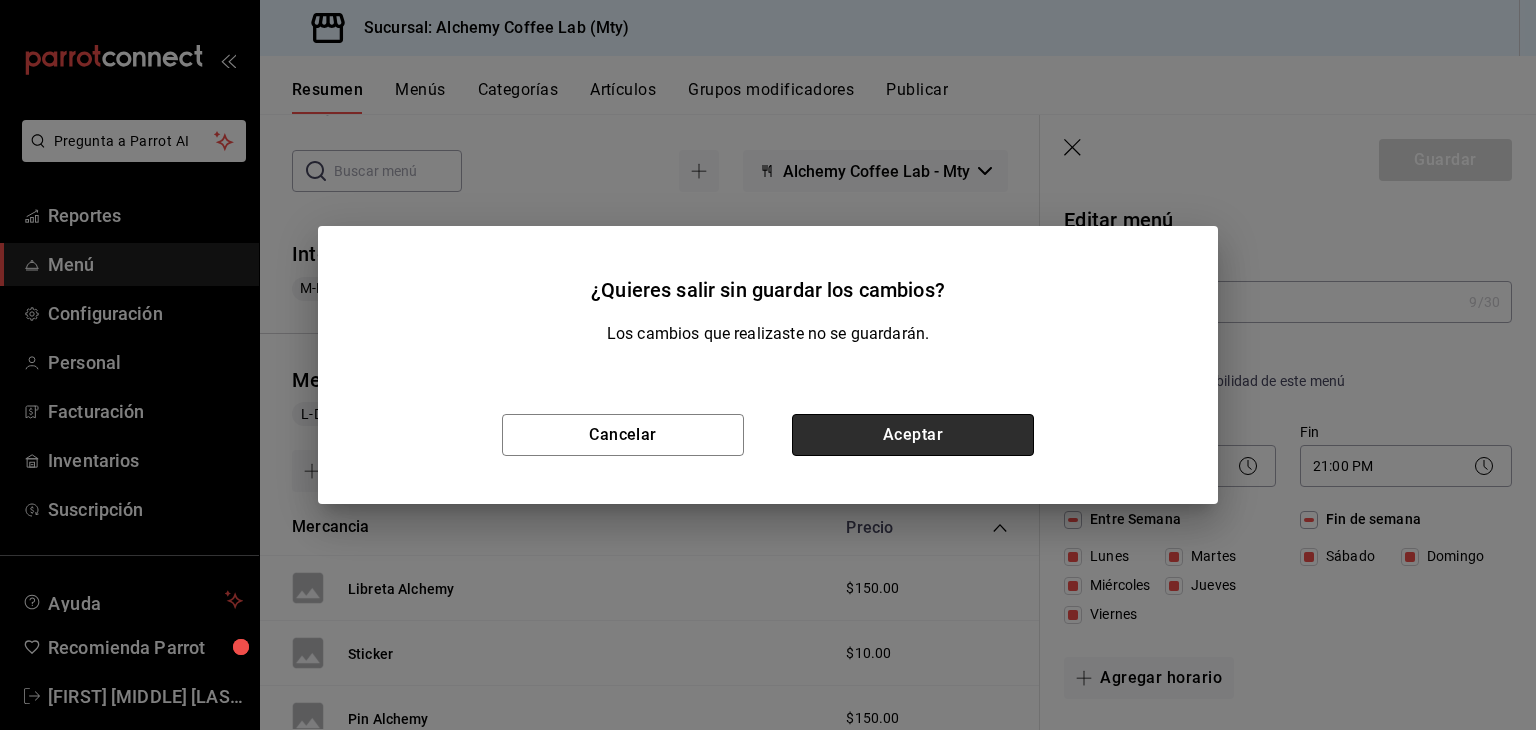 click on "Aceptar" at bounding box center [913, 435] 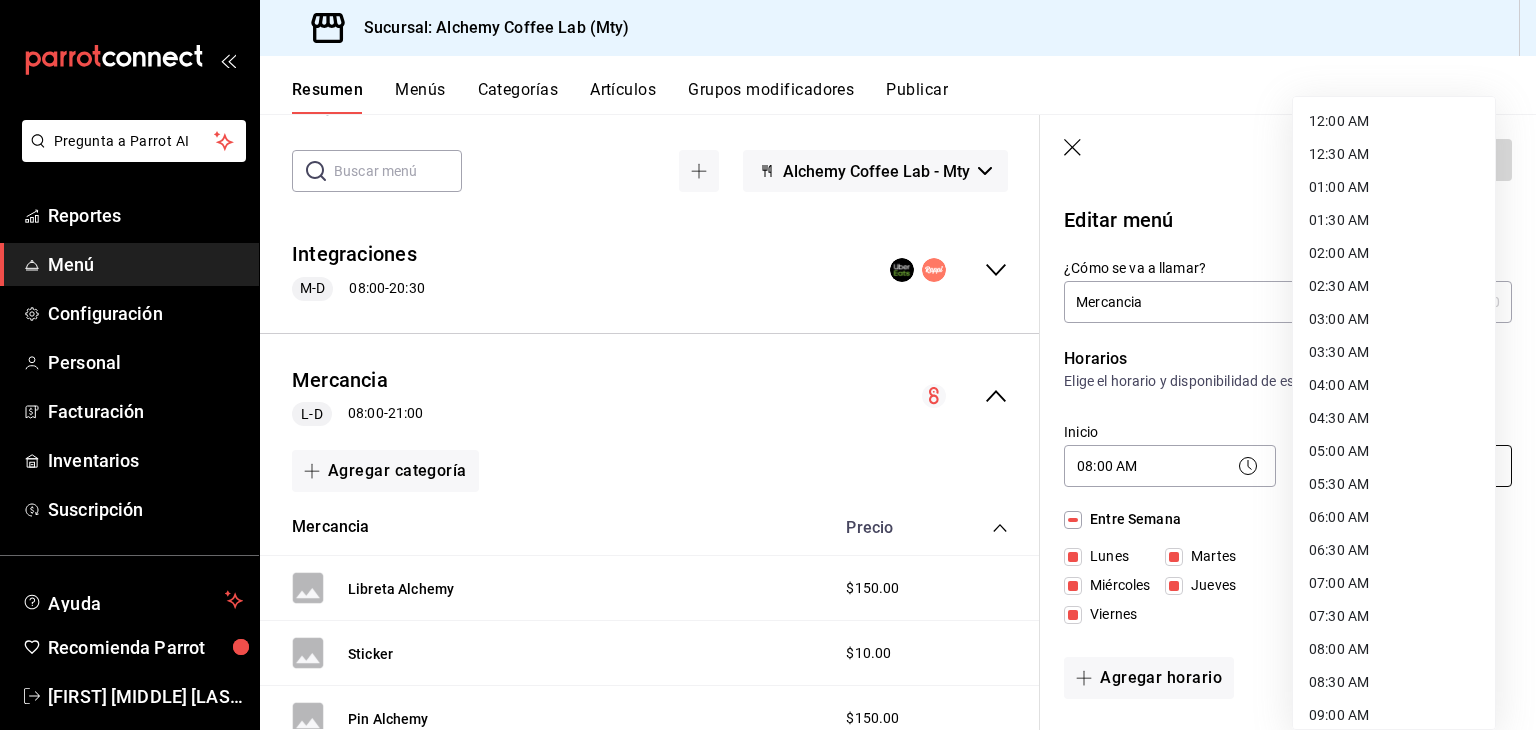 click on "Pregunta a Parrot AI Reportes   Menú   Configuración   Personal   Facturación   Inventarios   Suscripción   Ayuda Recomienda Parrot   David Eugenio Solis Treviño   Sugerir nueva función   Sucursal: Alchemy Coffee Lab (Mty) Resumen Menús Categorías Artículos Grupos modificadores Publicar Resumen sucursal Si activas ‘Editar artículo por menú’, podrás  personalizar  los menús de esta sucursal.  Para cambios generales, ve a “Organización”. ​ ​ Alchemy Coffee Lab - Mty Integraciones M-D 08:00  -  20:30 Agregar categoría Variedad Precio Chilaquiles Escoge tu salsa ,  Escoge tu proteína ,  Extras $175.00 French Toast $150.00 Bowl de átomos $160.00 Bowl de Papas Jessie Opciones de papas Jessie $110.00 Da Vinci $190.00 Agregar artículo Panini Precio Kierkergaard $175.00 Nietzche $185.00 Meregalli Italiano $185.00 Dostoyevski $175.00 Spicy Darwin Morita $190.00 Dimitri Mendeleyev $185.00 Agregar artículo Crepas Waffles Precio Agregar artículo Barra de Bebidas Precio Agregar artículo L-D" at bounding box center [768, 365] 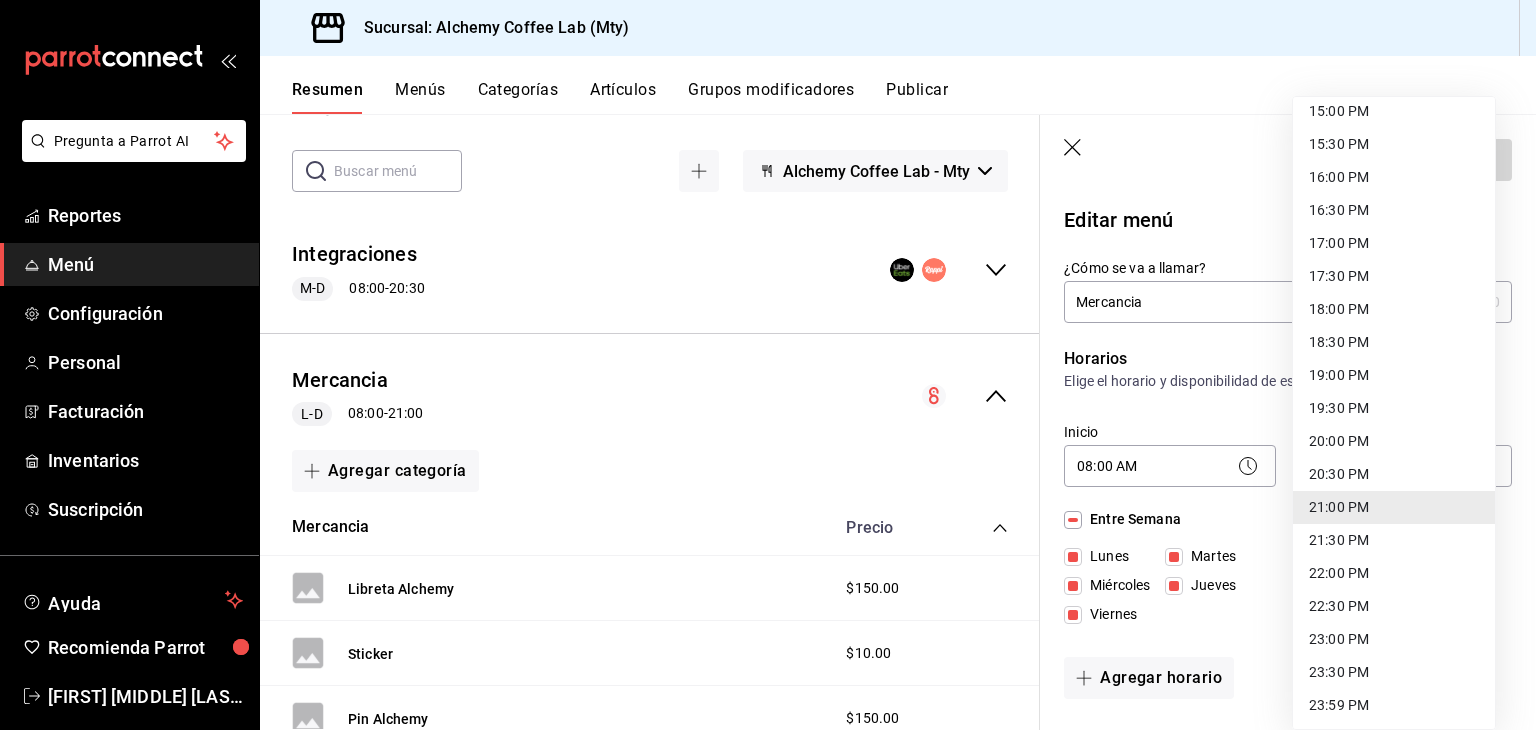 click on "23:00 PM" at bounding box center [1394, 639] 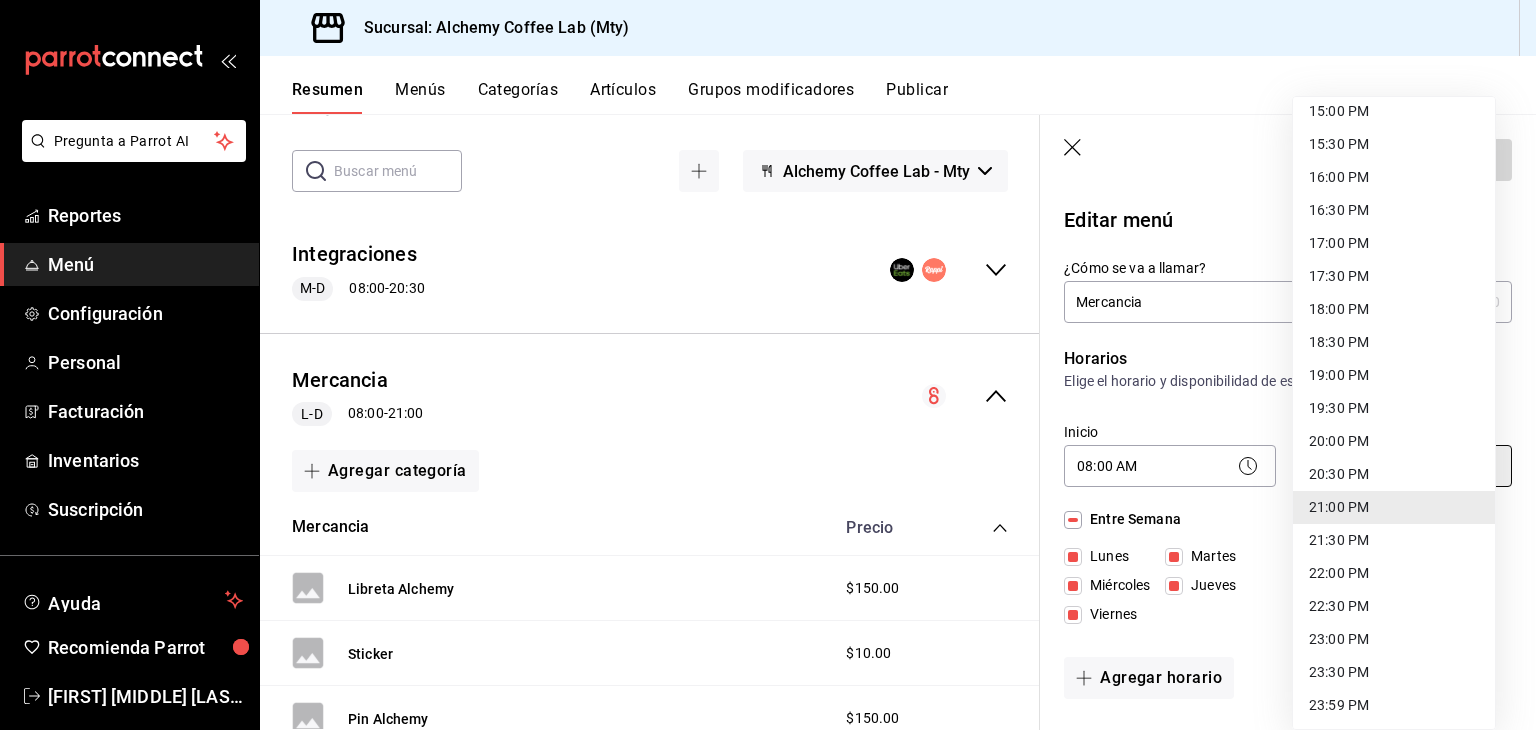 type on "23:00" 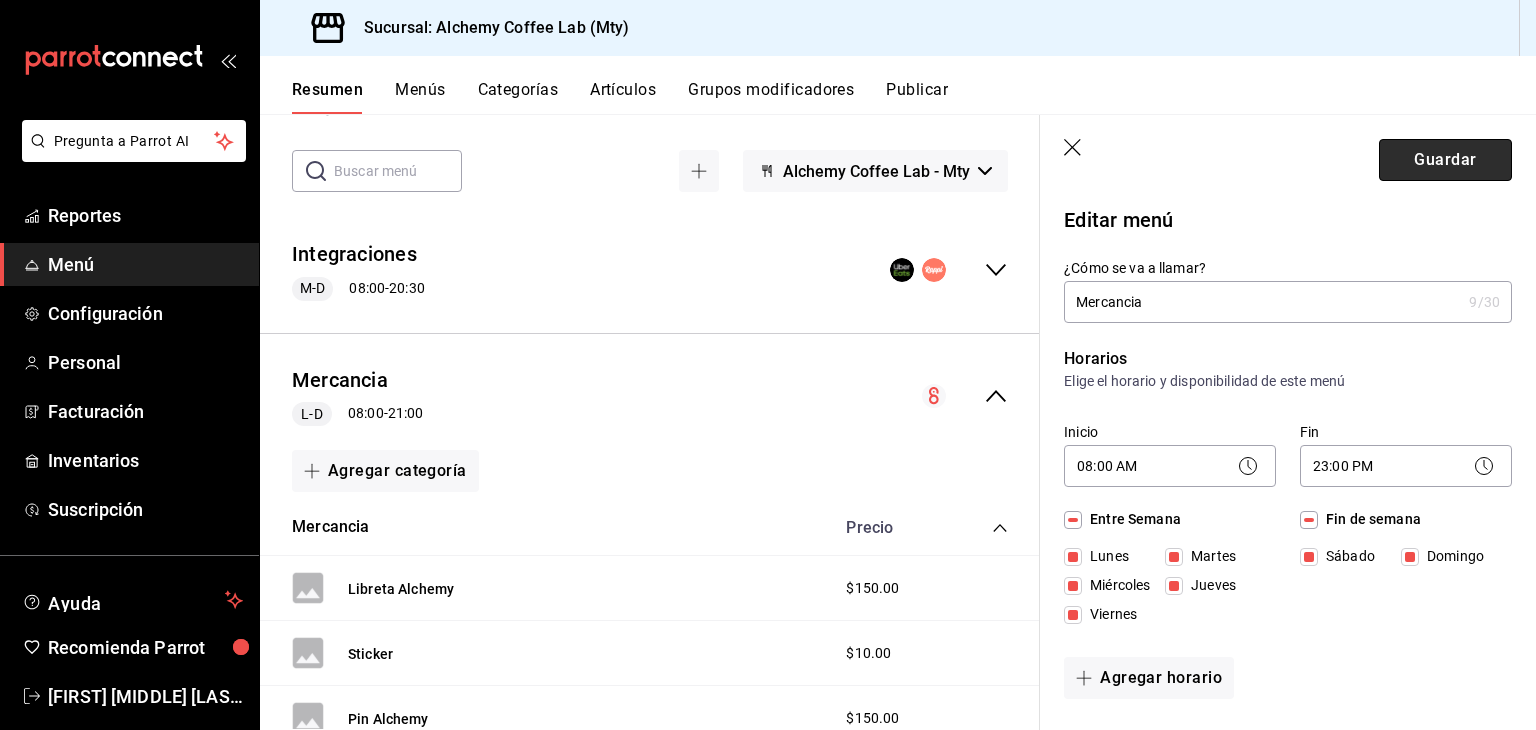 click on "Guardar" at bounding box center (1445, 160) 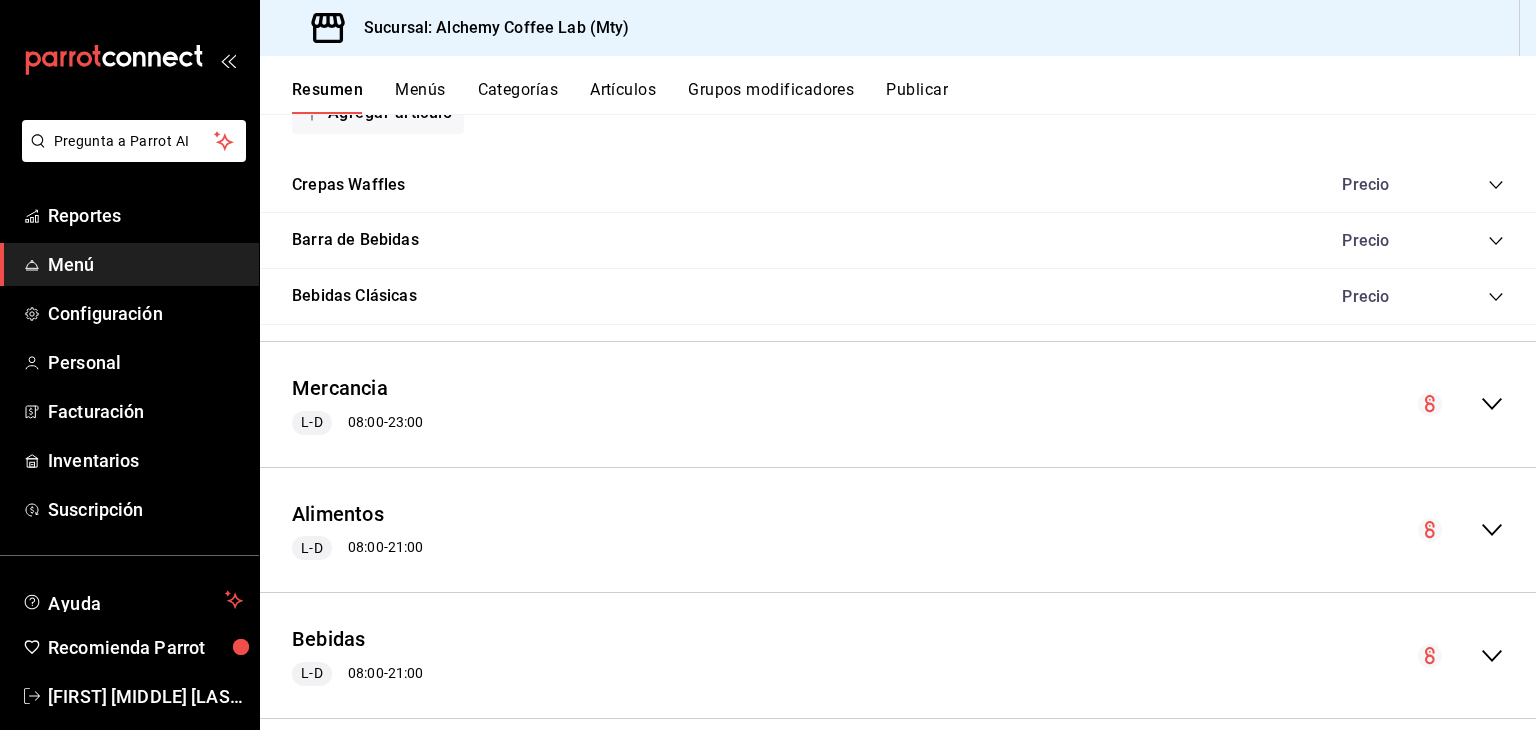 scroll, scrollTop: 1351, scrollLeft: 0, axis: vertical 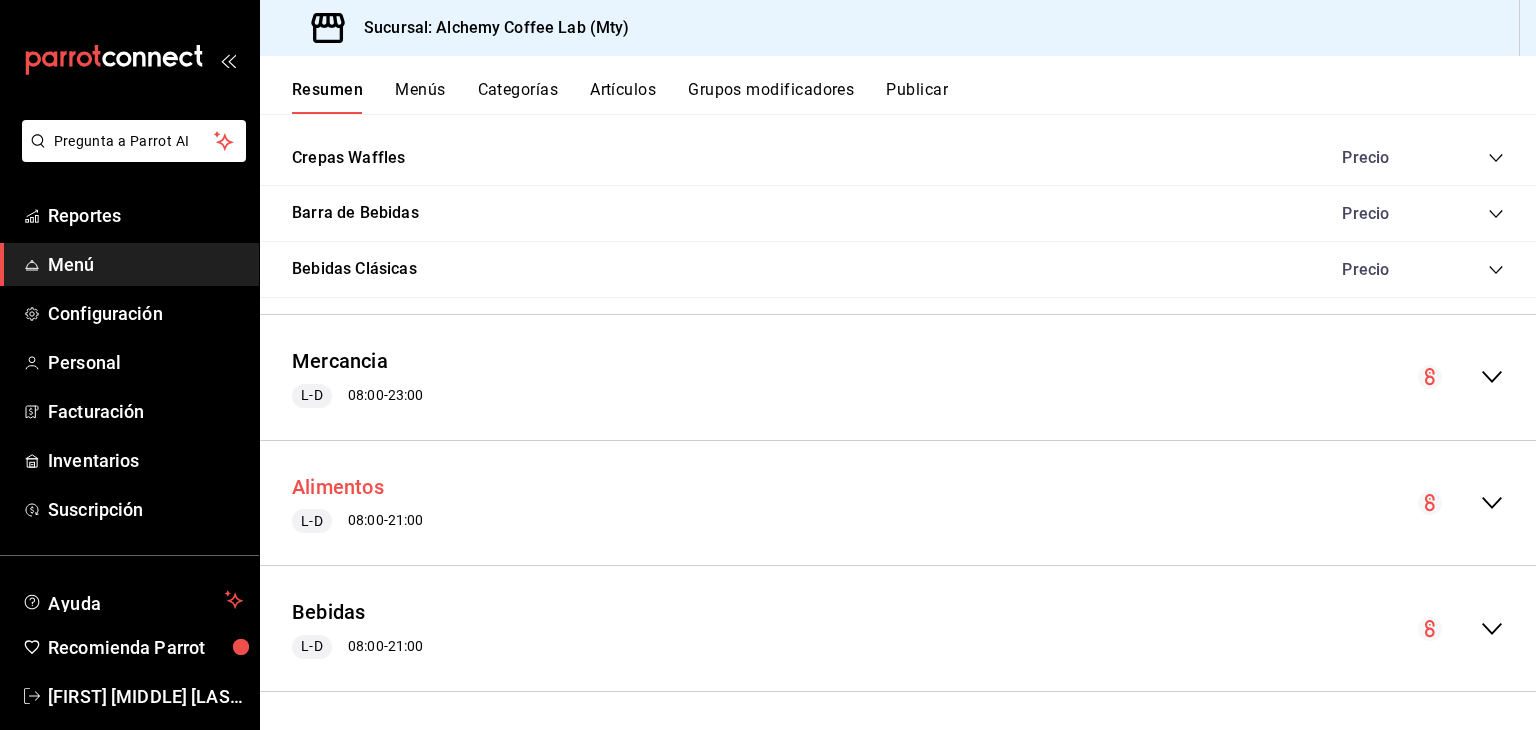 click on "Alimentos" at bounding box center (338, 487) 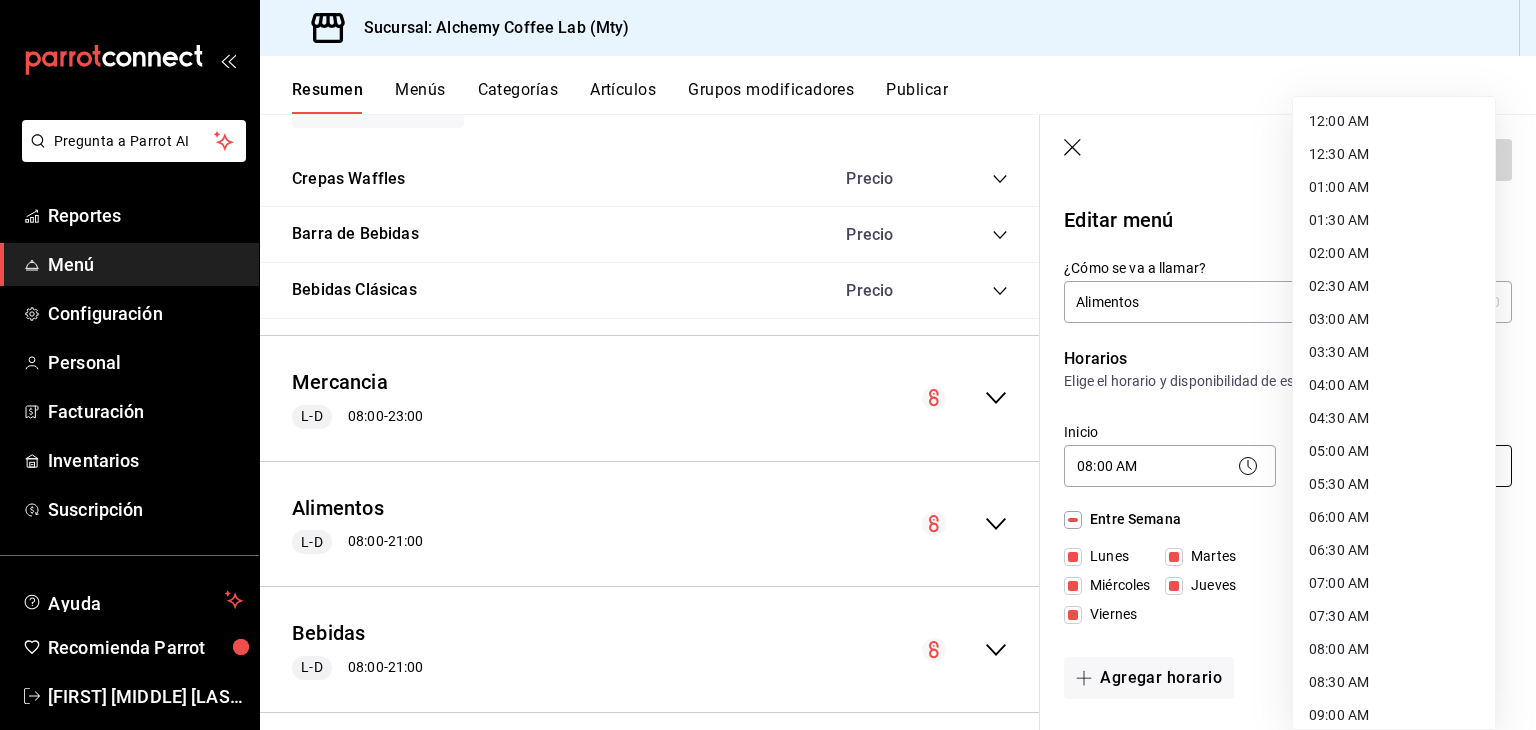 click on "Pregunta a Parrot AI Reportes   Menú   Configuración   Personal   Facturación   Inventarios   Suscripción   Ayuda Recomienda Parrot   David Eugenio Solis Treviño   Sugerir nueva función   Sucursal: Alchemy Coffee Lab (Mty) Resumen Menús Categorías Artículos Grupos modificadores Publicar Resumen sucursal Si activas ‘Editar artículo por menú’, podrás  personalizar  los menús de esta sucursal.  Para cambios generales, ve a “Organización”. ​ ​ Alchemy Coffee Lab - Mty Integraciones M-D 08:00  -  20:30 Agregar categoría Variedad Precio Chilaquiles Escoge tu salsa ,  Escoge tu proteína ,  Extras $175.00 French Toast $150.00 Bowl de átomos $160.00 Bowl de Papas Jessie Opciones de papas Jessie $110.00 Da Vinci $190.00 Agregar artículo Panini Precio Kierkergaard $175.00 Nietzche $185.00 Meregalli Italiano $185.00 Dostoyevski $175.00 Spicy Darwin Morita $190.00 Dimitri Mendeleyev $185.00 Agregar artículo Crepas Waffles Precio Agregar artículo Barra de Bebidas Precio Agregar artículo L-D" at bounding box center (768, 365) 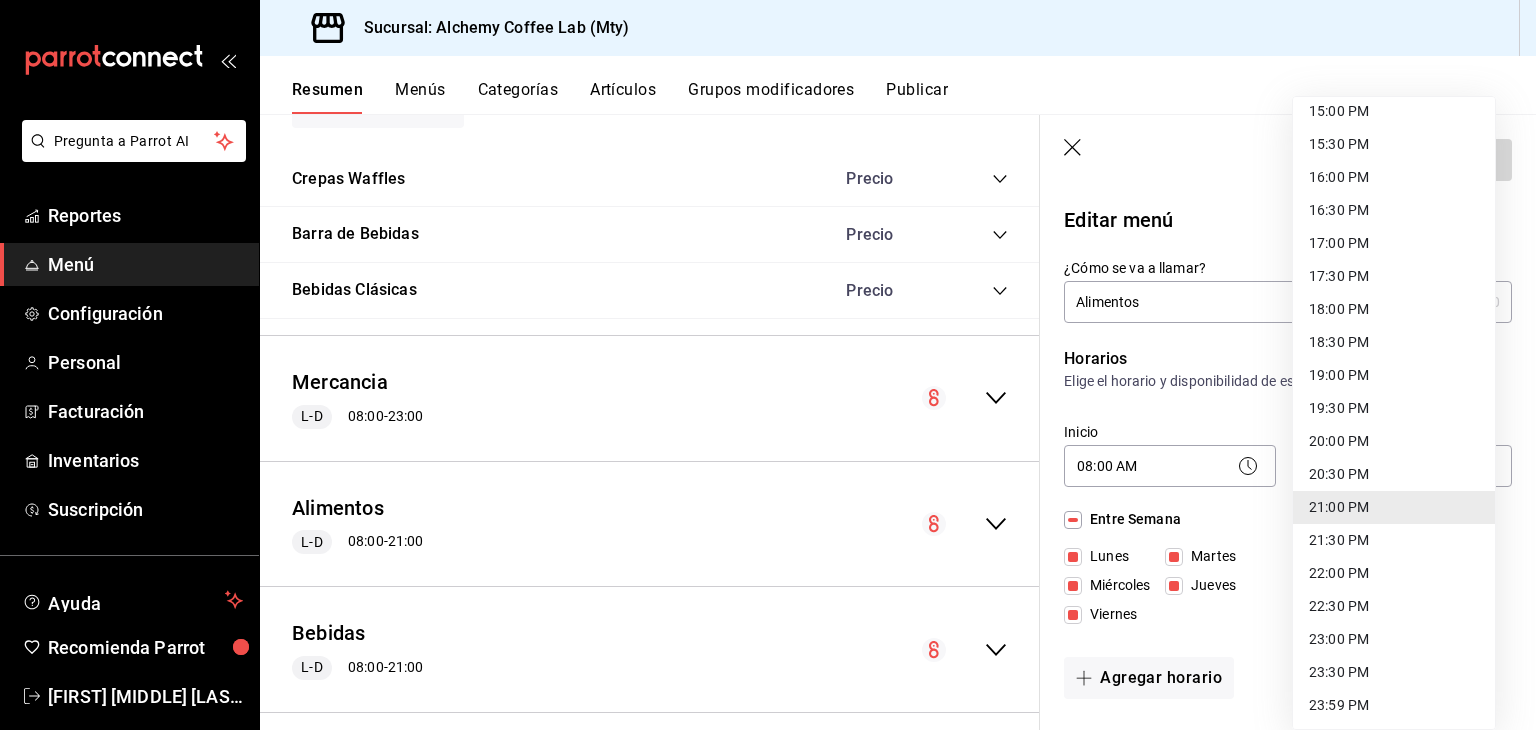 click on "23:00 PM" at bounding box center (1394, 639) 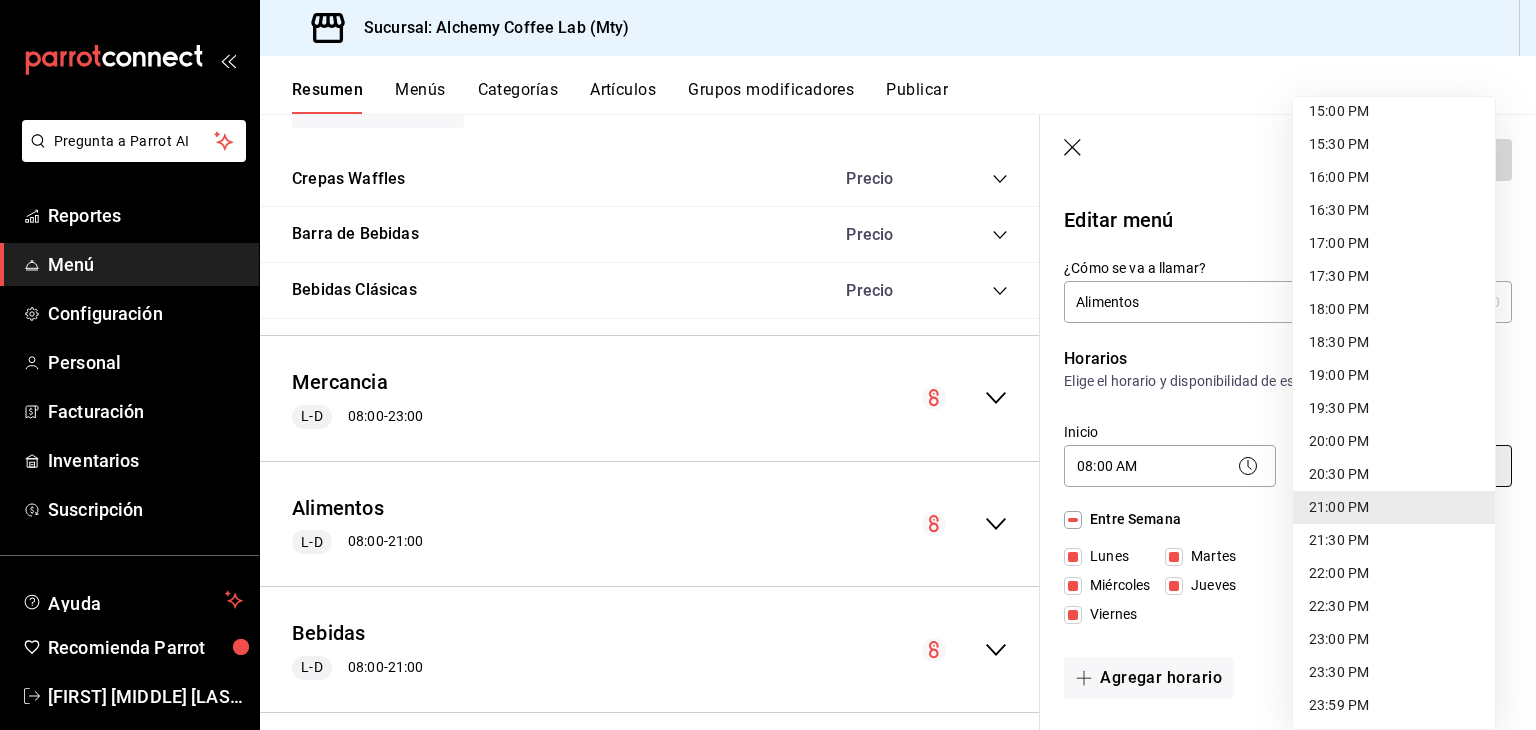 type on "23:00" 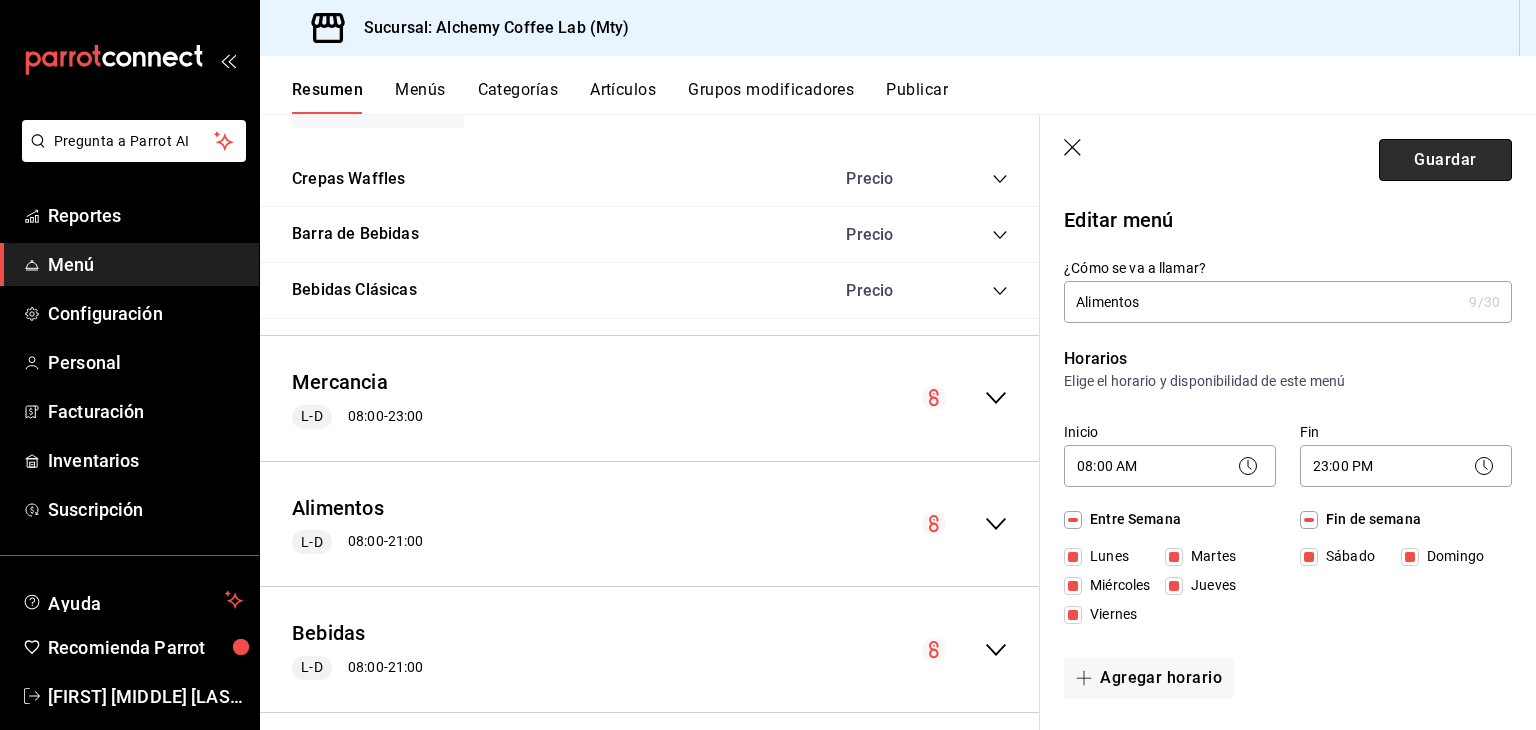 click on "Guardar" at bounding box center [1445, 160] 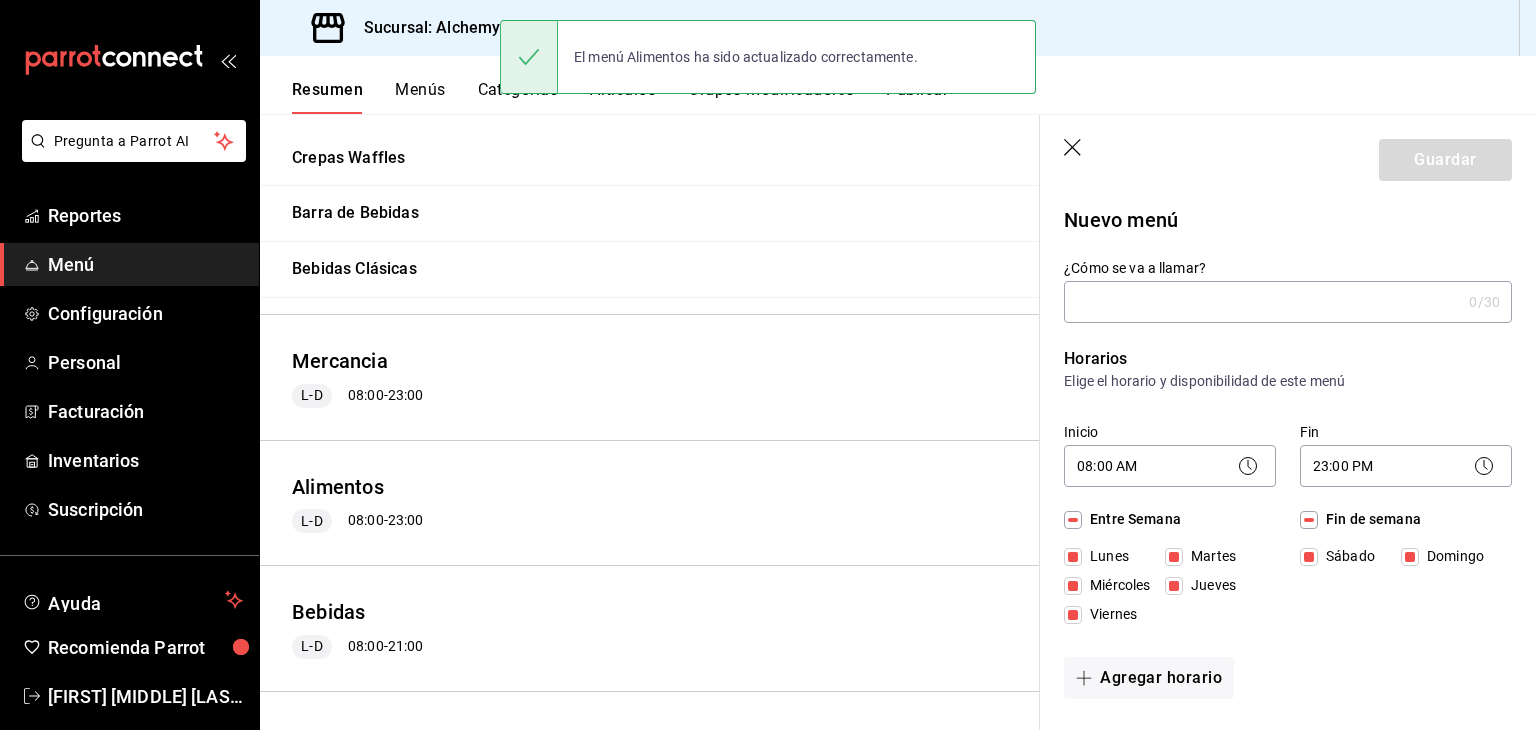 scroll, scrollTop: 0, scrollLeft: 0, axis: both 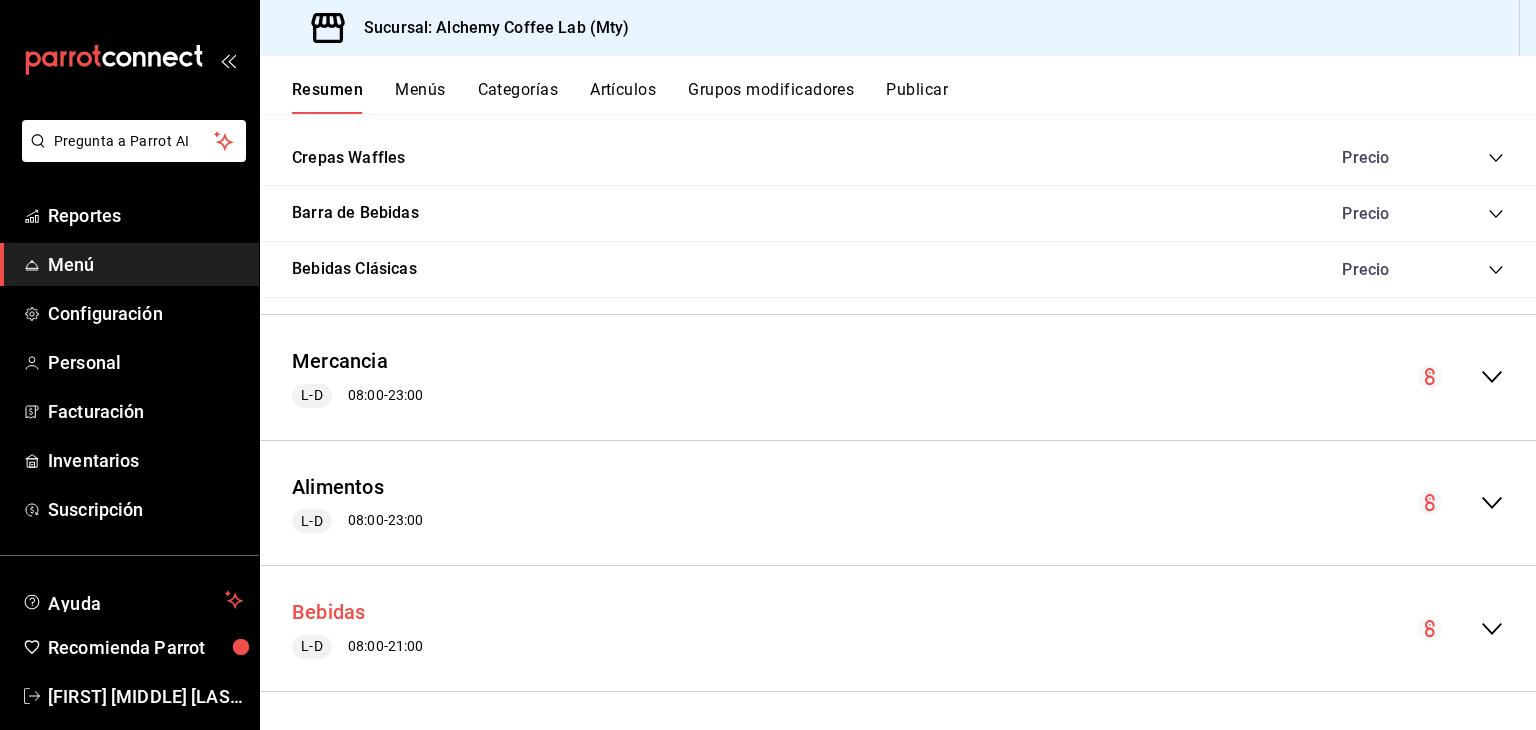 click on "Bebidas" at bounding box center (329, 612) 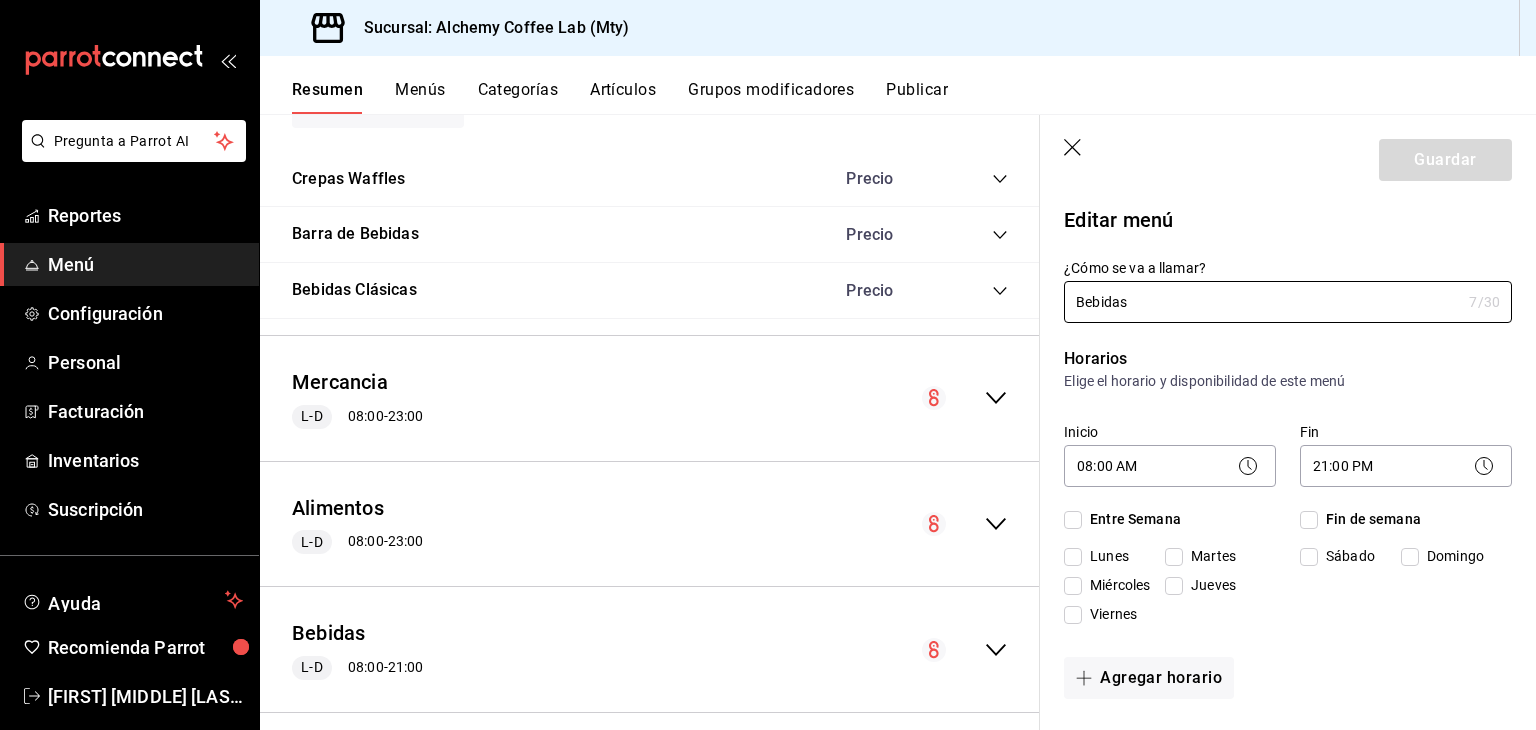checkbox on "true" 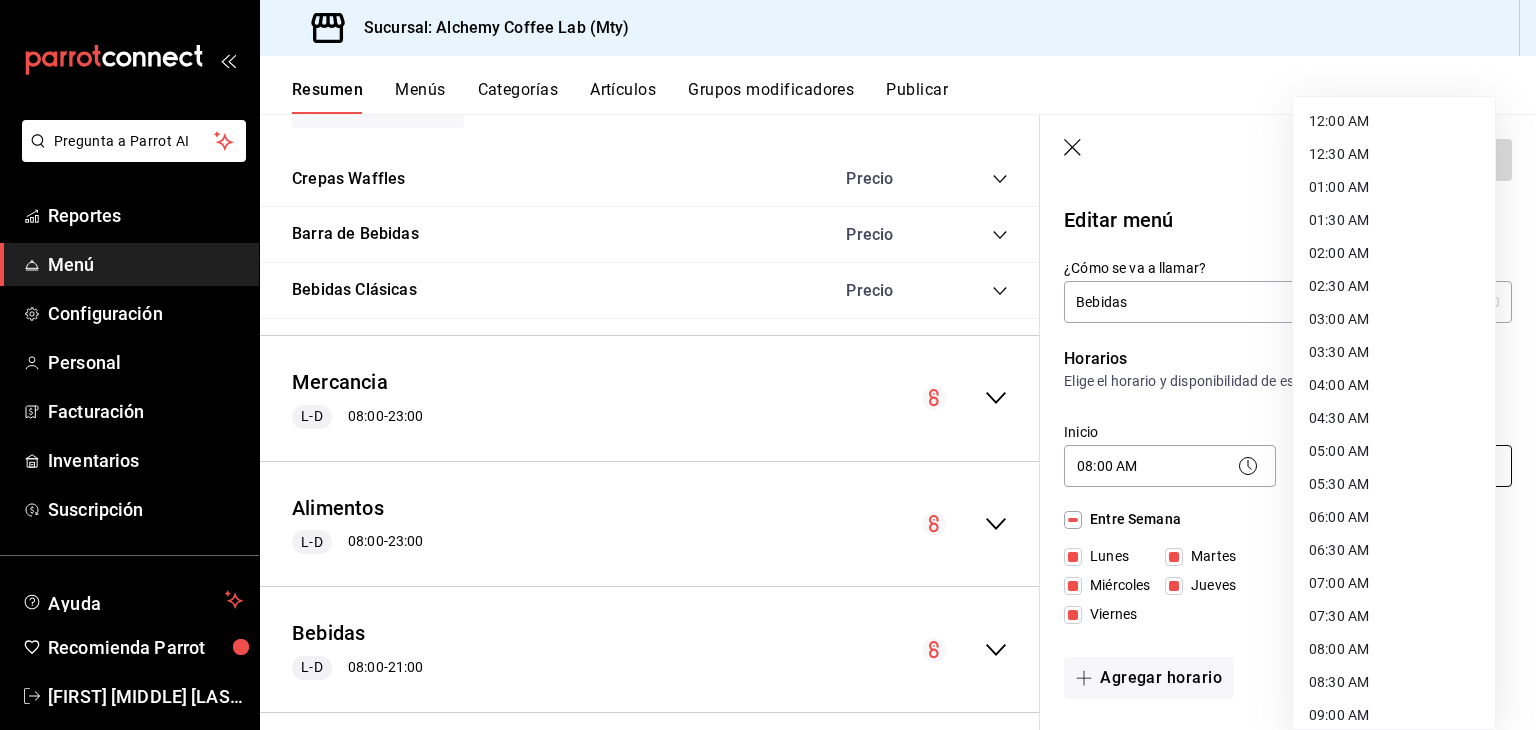 click on "Pregunta a Parrot AI Reportes   Menú   Configuración   Personal   Facturación   Inventarios   Suscripción   Ayuda Recomienda Parrot   David Eugenio Solis Treviño   Sugerir nueva función   Sucursal: Alchemy Coffee Lab (Mty) Resumen Menús Categorías Artículos Grupos modificadores Publicar Resumen sucursal Si activas ‘Editar artículo por menú’, podrás  personalizar  los menús de esta sucursal.  Para cambios generales, ve a “Organización”. ​ ​ Alchemy Coffee Lab - Mty Integraciones M-D 08:00  -  20:30 Agregar categoría Variedad Precio Chilaquiles Escoge tu salsa ,  Escoge tu proteína ,  Extras $175.00 French Toast $150.00 Bowl de átomos $160.00 Bowl de Papas Jessie Opciones de papas Jessie $110.00 Da Vinci $190.00 Agregar artículo Panini Precio Kierkergaard $175.00 Nietzche $185.00 Meregalli Italiano $185.00 Dostoyevski $175.00 Spicy Darwin Morita $190.00 Dimitri Mendeleyev $185.00 Agregar artículo Crepas Waffles Precio Agregar artículo Barra de Bebidas Precio Agregar artículo L-D" at bounding box center [768, 365] 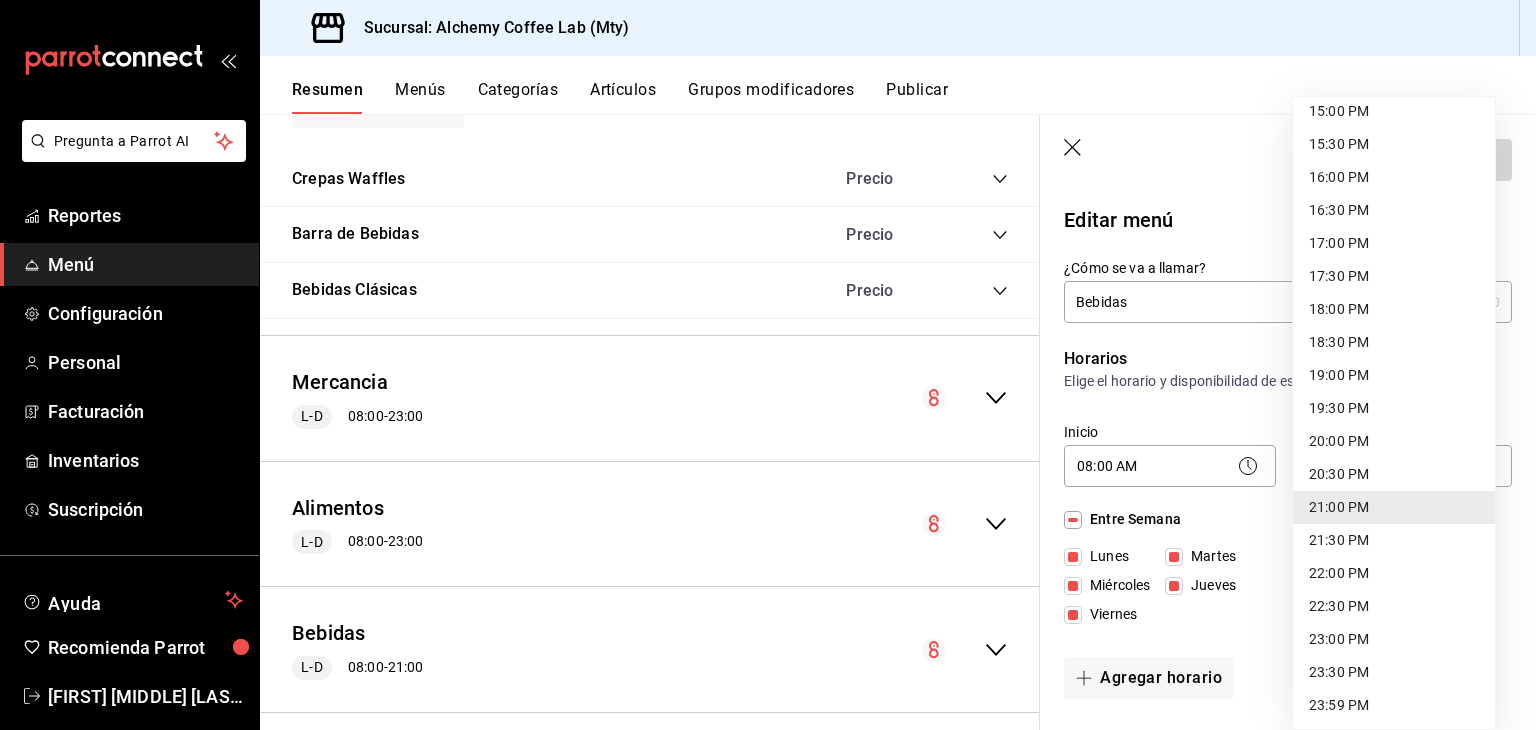 click on "23:00 PM" at bounding box center [1394, 639] 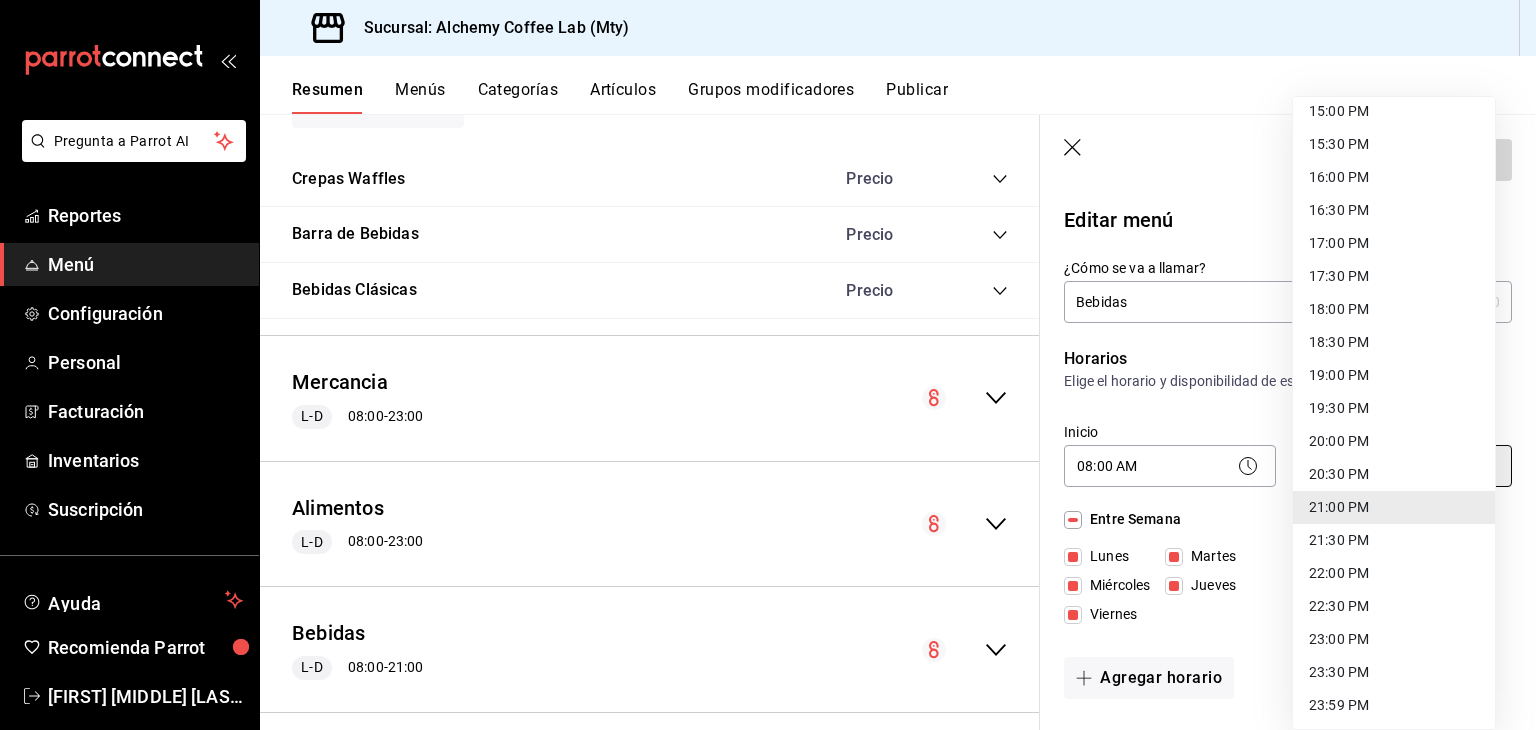 type on "23:00" 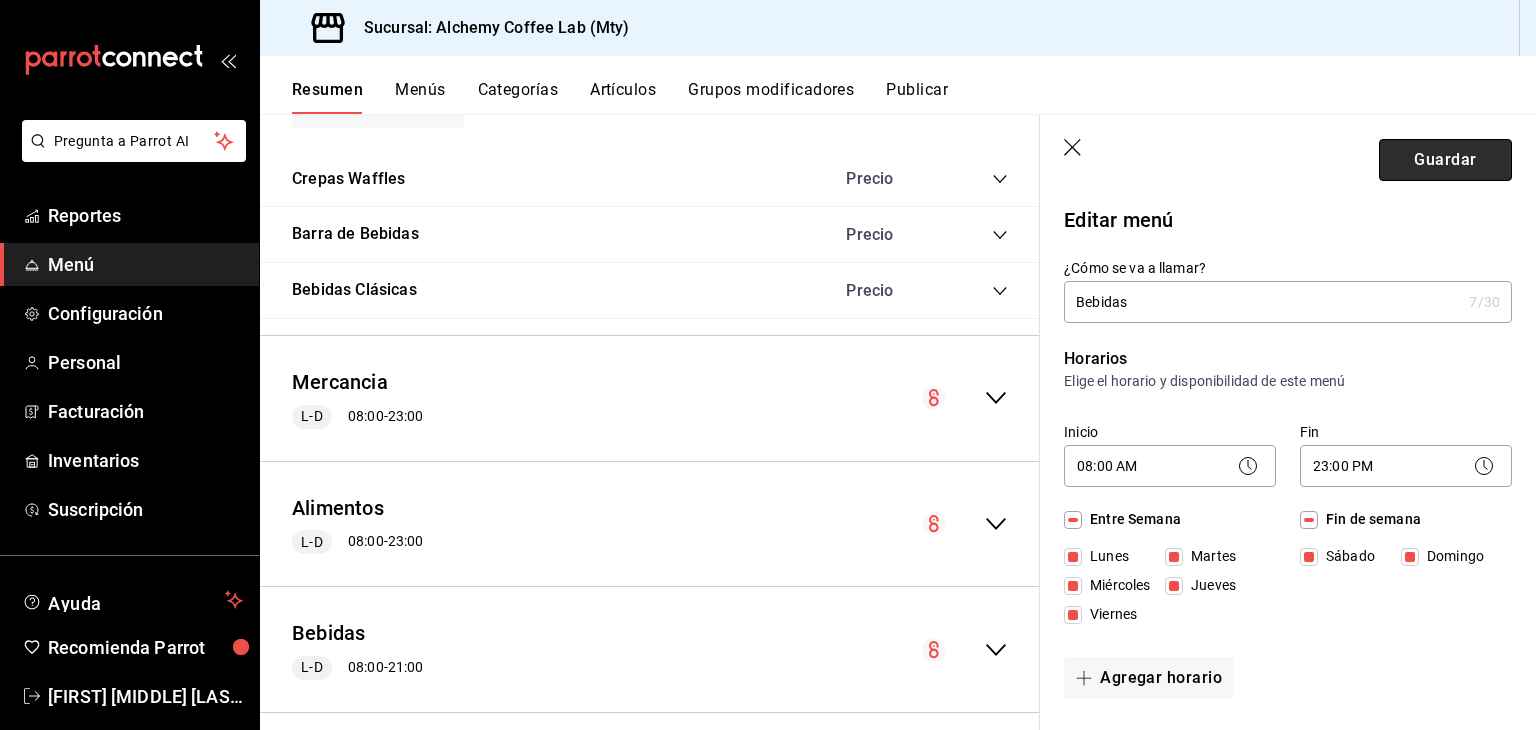 click on "Guardar" at bounding box center [1445, 160] 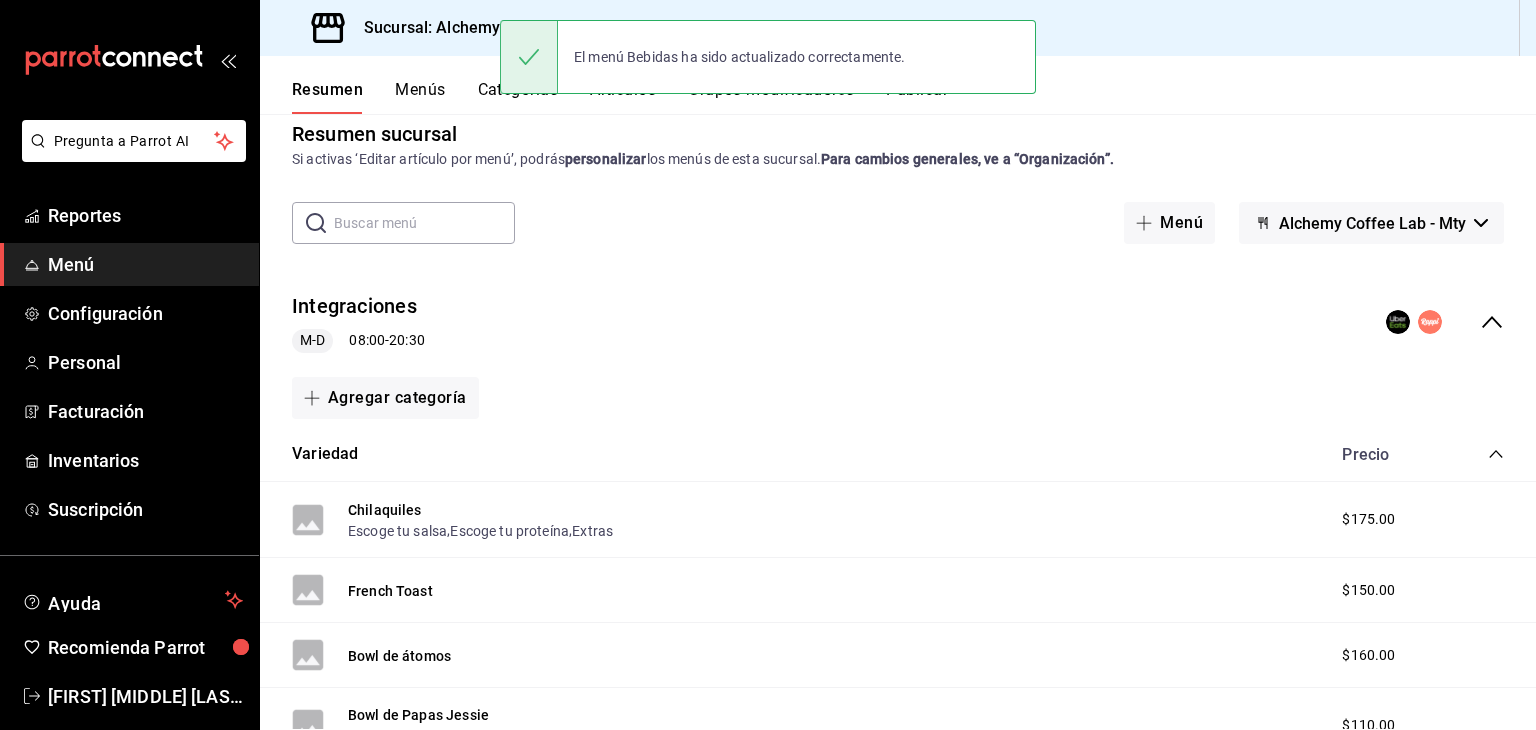 scroll, scrollTop: 0, scrollLeft: 0, axis: both 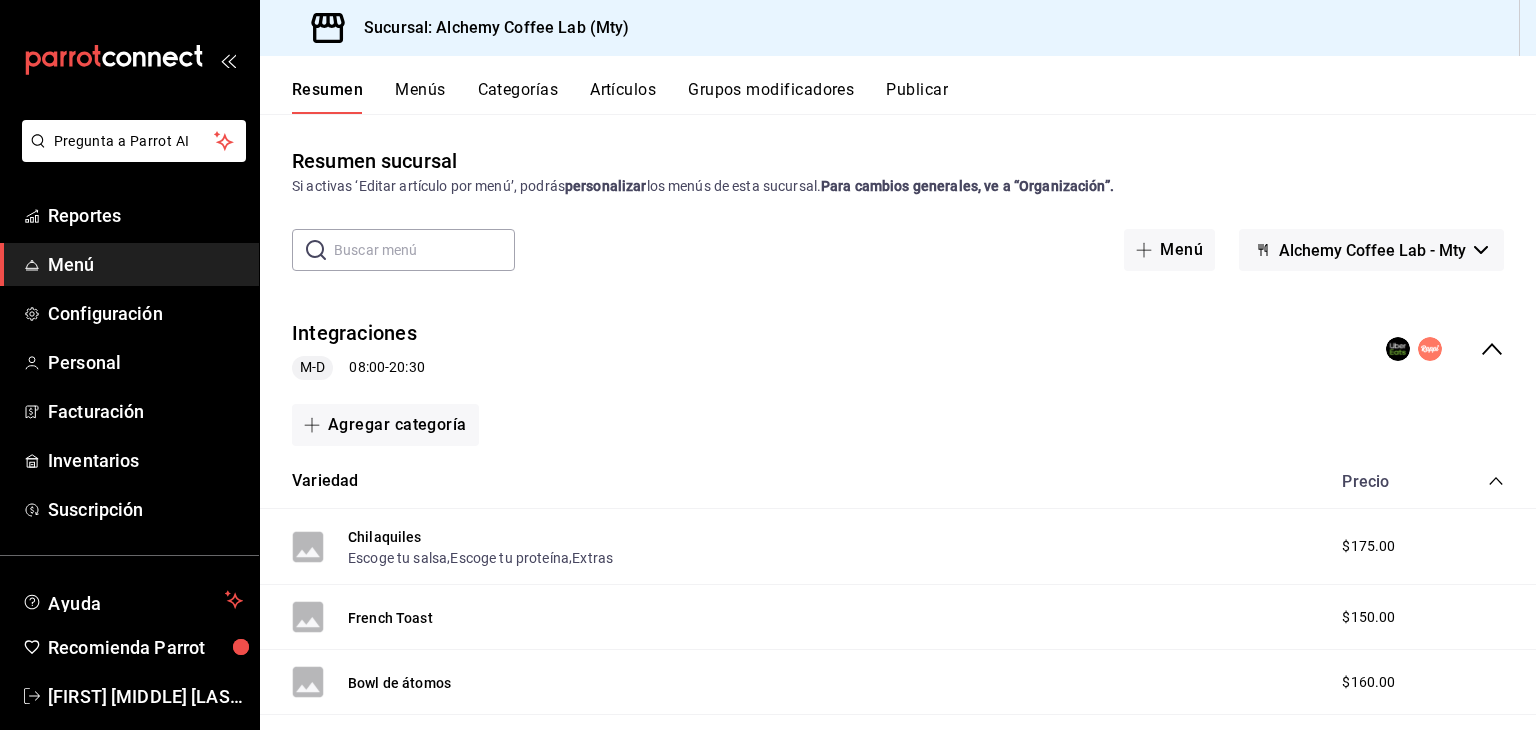 click on "Artículos" at bounding box center [623, 97] 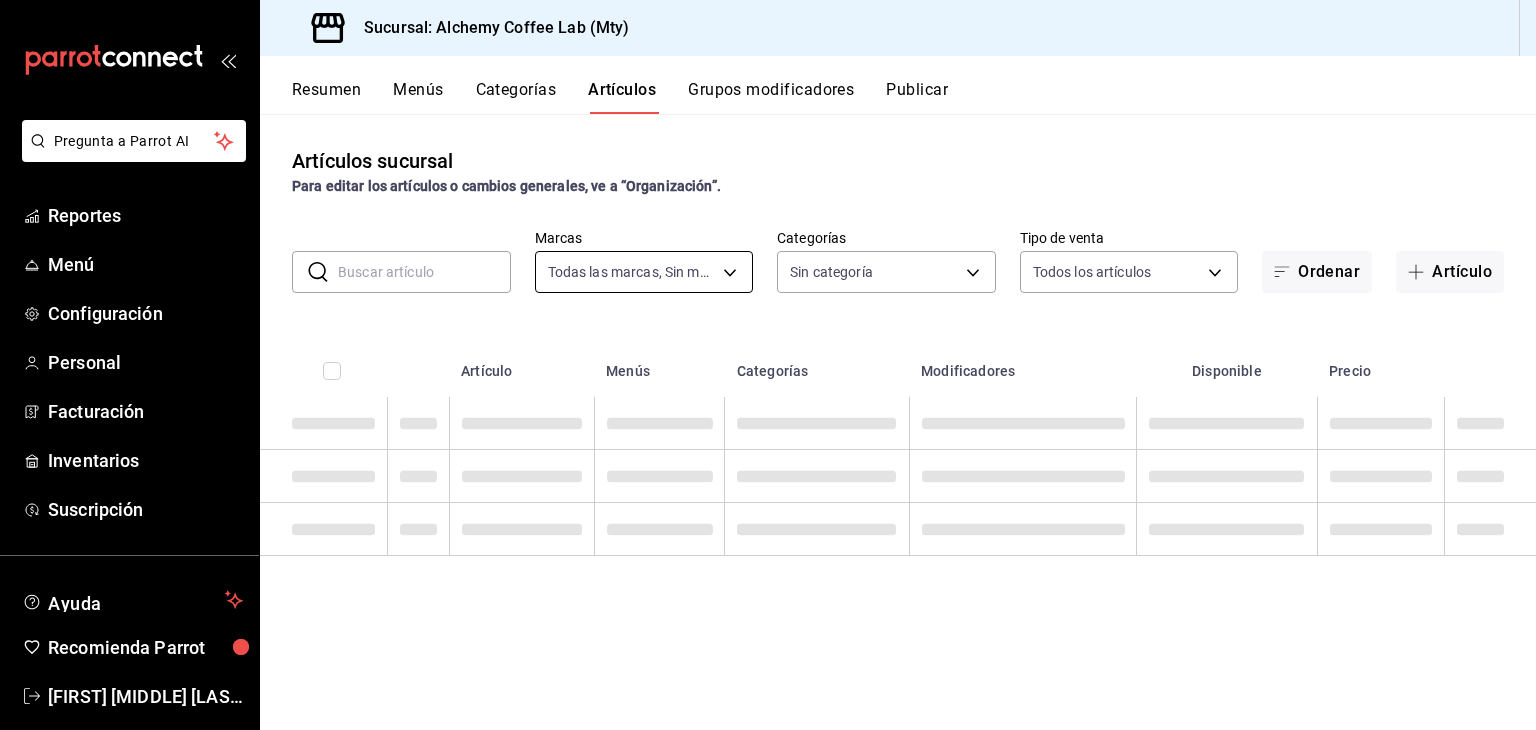 type on "147fd5db-d129-484d-8765-362391796a66" 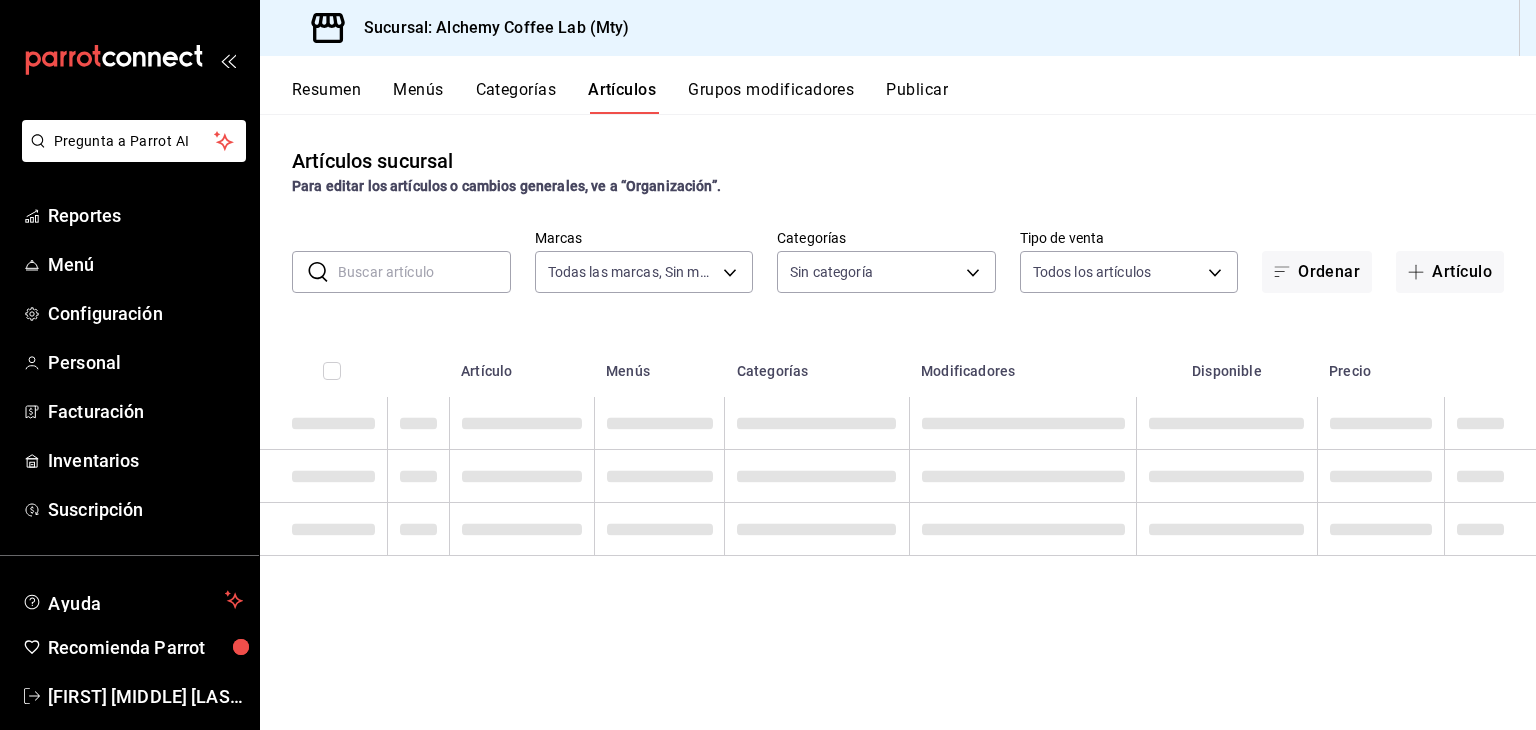 type on "475d1d53-3dd2-4a4e-b59e-75da982537cc,9128c269-13cc-49c0-a61c-98ae135d2966,1489ea8f-3c5b-4bed-8712-fb1efc8e1484,237dd9fd-525f-4126-935d-1d618c95d359,1759a289-da96-444c-a3da-589932e8f911,32a25308-5a1a-4b27-9101-20aae4ecbe3b,5720fba0-4b3c-4af1-99c2-310b9d32b626,6f391e13-d369-4fd1-9e07-81fa35695065,6cee18f7-63d6-4ae0-a5fa-7f66450c5234,8f56fa9d-b5f7-423d-8f11-eda24a9be7dc,0959238c-b2f0-4e50-a72b-9acd913a0e6d,87d7d329-ef4d-4ea2-b0cc-7aa43f232e86,0d94947a-2237-44fd-9659-405017dccbcb,4f878af2-bd33-4ff2-b57a-7be79110d9e1,7dbad2d2-8702-4494-bd85-95c08bbe0766,19e81b95-3a6a-45a7-b76c-705b7ea18356,ab0ce2b7-02f2-4a6d-b2a0-8d884bdd482f,f61d6689-96be-4dbf-b04d-1c056a84d092,bbe26e67-8ee3-44bb-aa42-10b56f436607,868379b8-0d20-4bb5-b8c7-30117c1a963f,3b48f957-8fb6-4fb6-81e1-ab77b4847770,0e1e856b-c234-4bde-b480-7e0d984a0171" 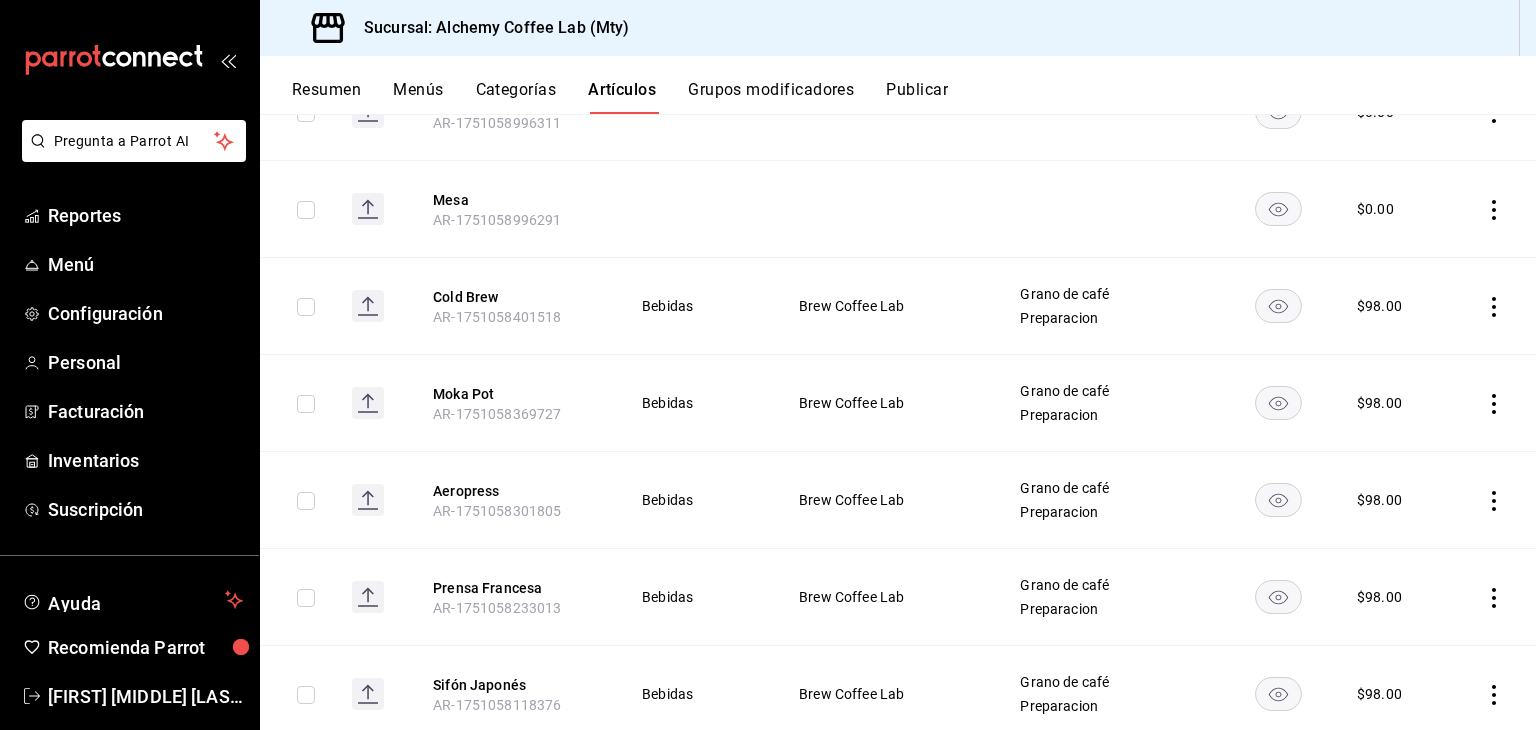 scroll, scrollTop: 2469, scrollLeft: 0, axis: vertical 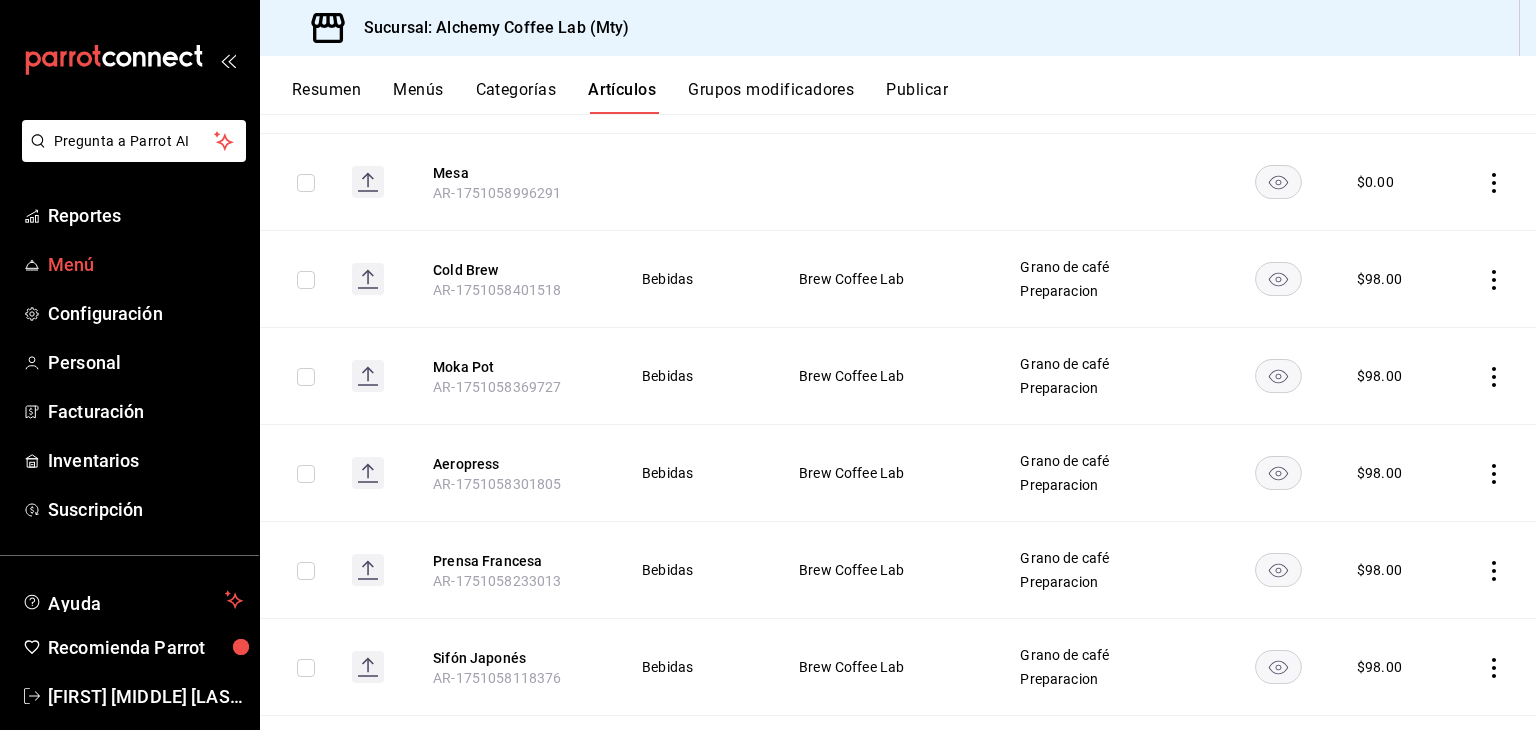 click on "Menú" at bounding box center (145, 264) 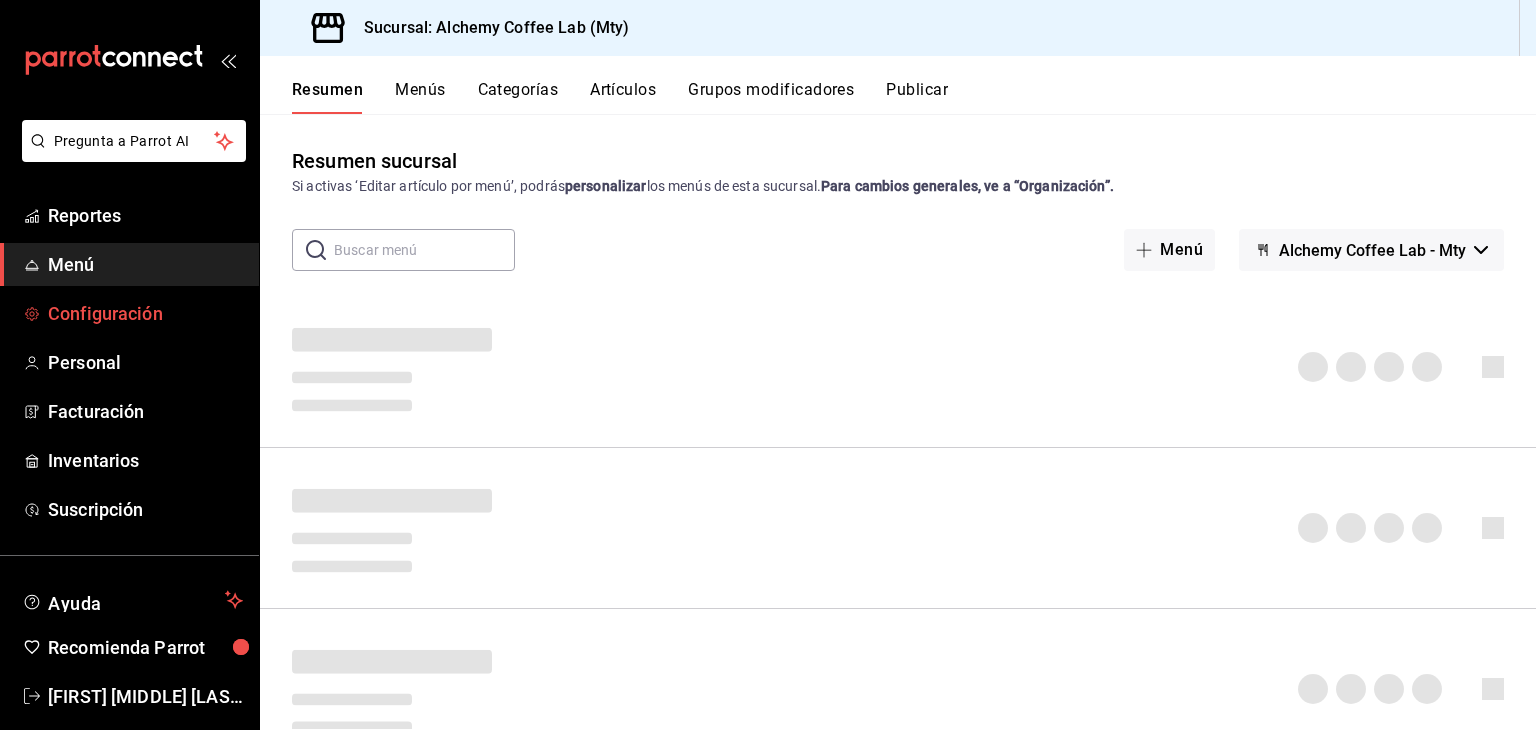 click on "Configuración" at bounding box center [145, 313] 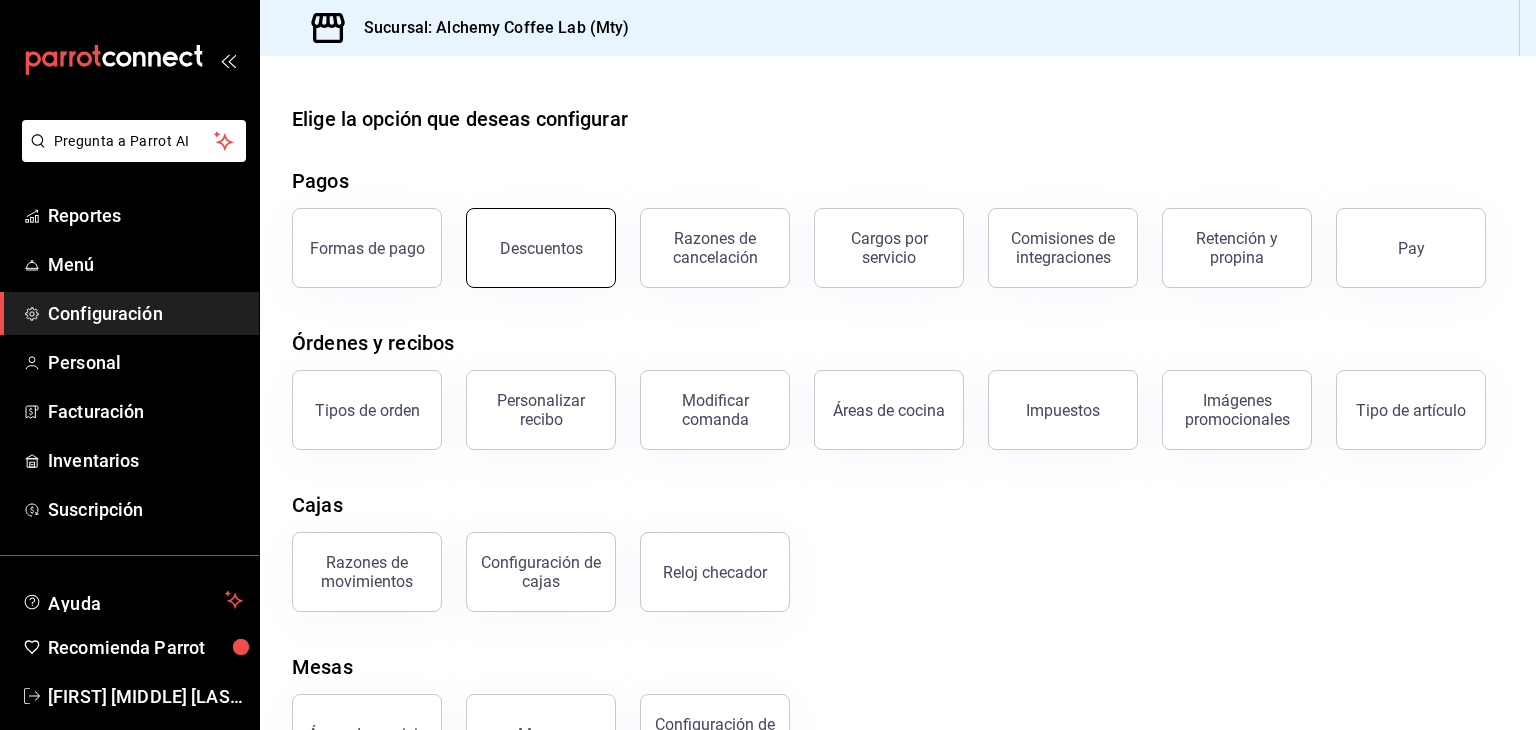 click on "Descuentos" at bounding box center [541, 248] 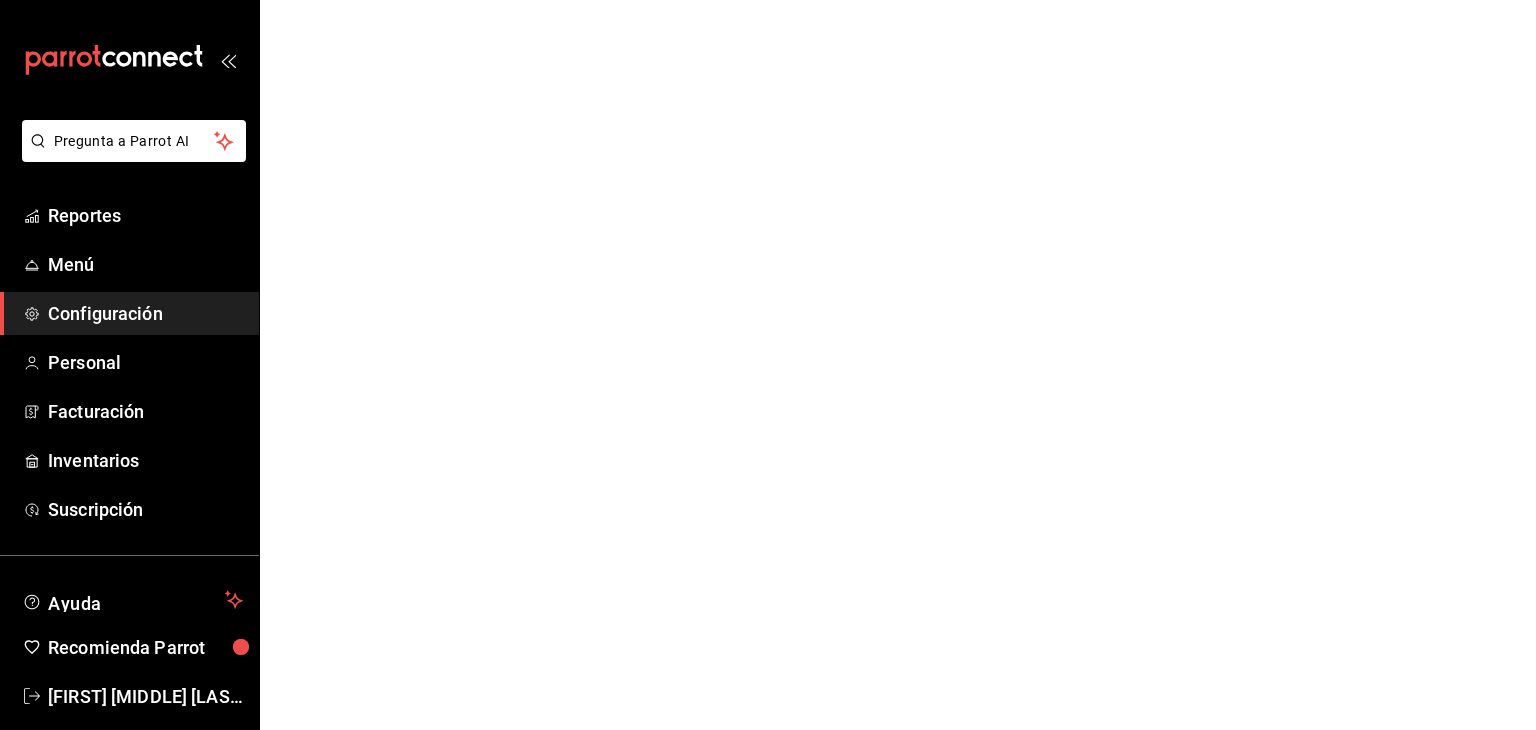 click on "Pregunta a Parrot AI Reportes   Menú   Configuración   Personal   Facturación   Inventarios   Suscripción   Ayuda Recomienda Parrot   [FIRST] [MIDDLE] [LAST]   Sugerir nueva función   GANA 1 MES GRATIS EN TU SUSCRIPCIÓN AQUÍ ¿Recuerdas cómo empezó tu restaurante?
Hoy puedes ayudar a un colega a tener el mismo cambio que tú viviste.
Recomienda Parrot directamente desde tu Portal Administrador.
Es fácil y rápido.
🎁 Por cada restaurante que se una, ganas 1 mes gratis. Ver video tutorial Ir a video Pregunta a Parrot AI Reportes   Menú   Configuración   Personal   Facturación   Inventarios   Suscripción   Ayuda Recomienda Parrot   [FIRST] [MIDDLE] [LAST]   Sugerir nueva función   Visitar centro de ayuda ([PHONE]) [EMAIL] Visitar centro de ayuda ([PHONE]) [EMAIL]" at bounding box center [768, 0] 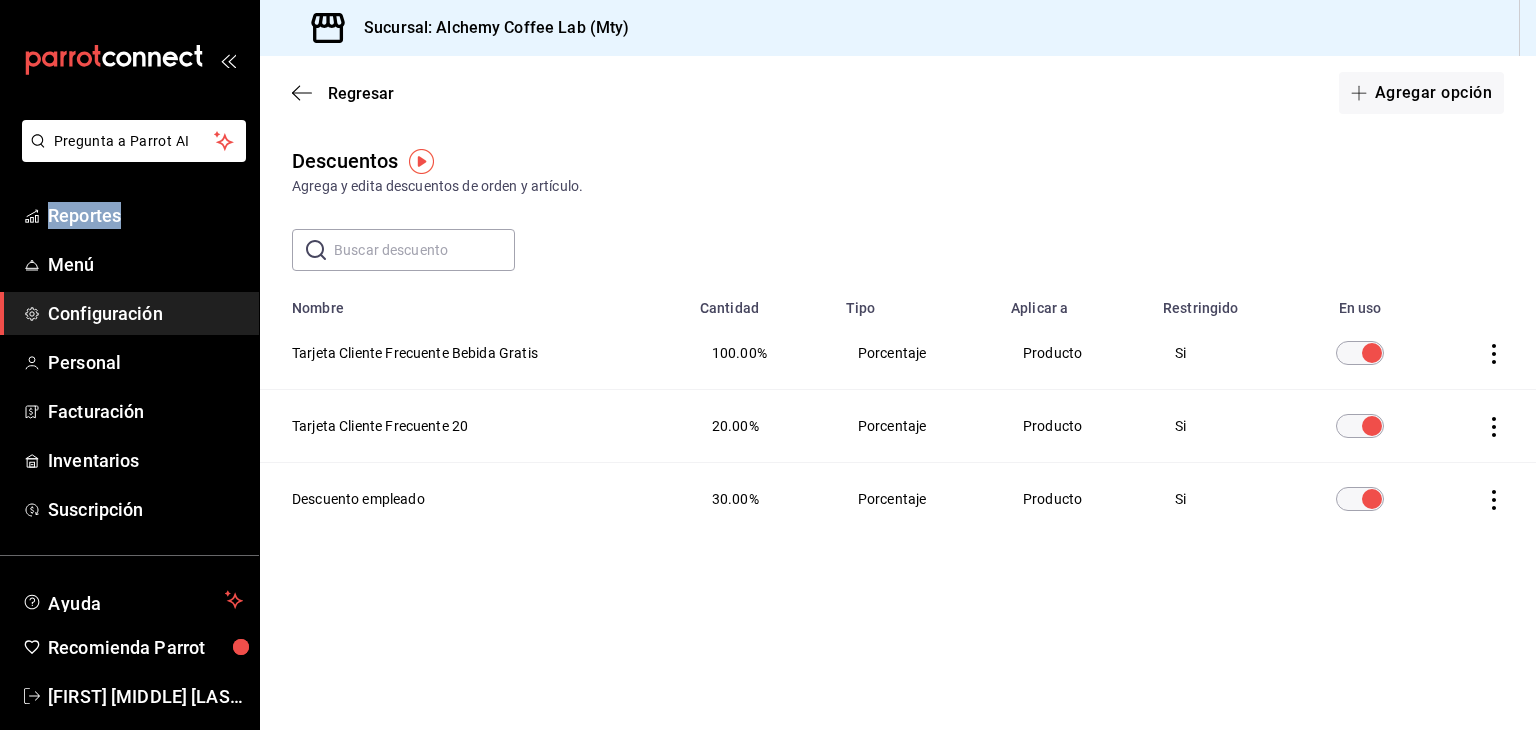 click on "Configuración" at bounding box center (145, 313) 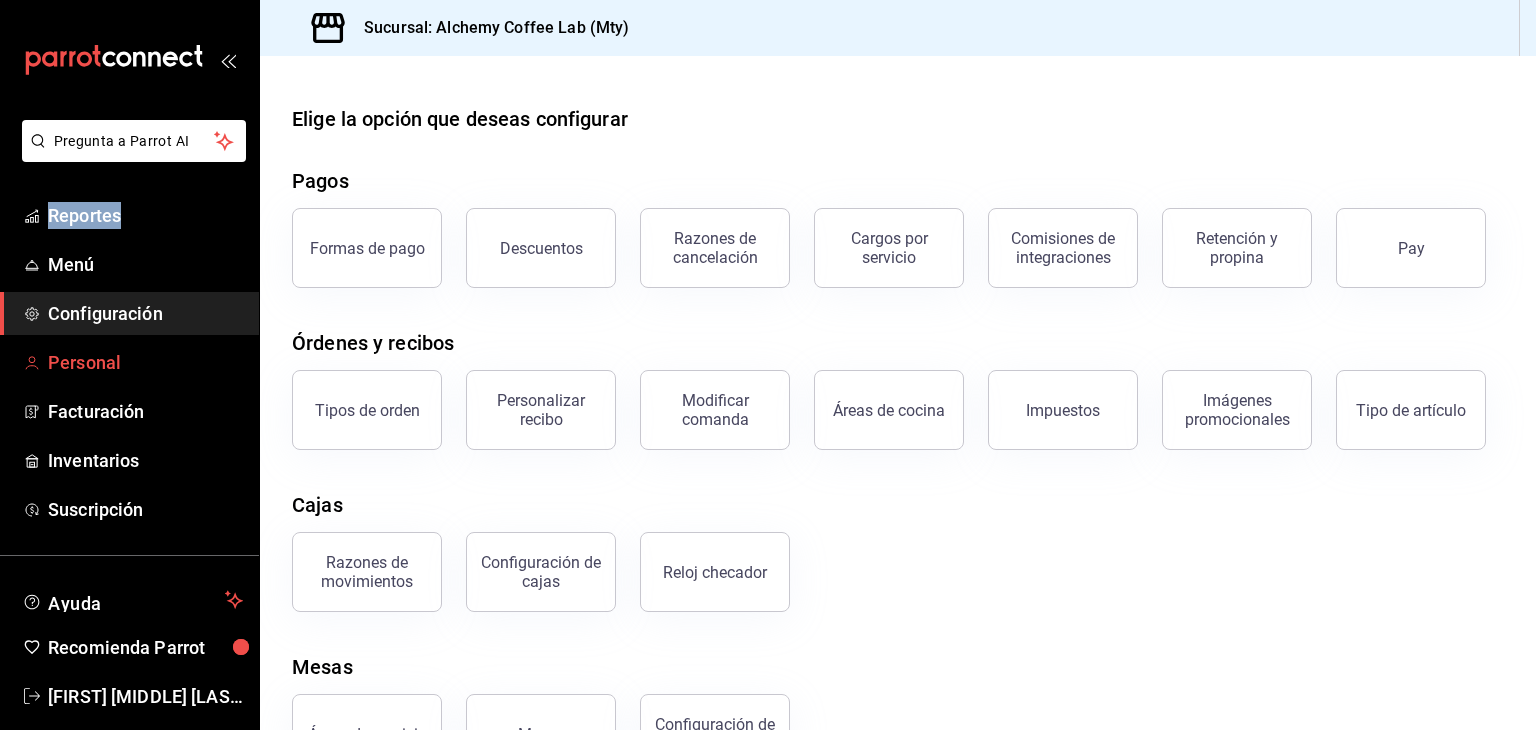 click on "Personal" at bounding box center (145, 362) 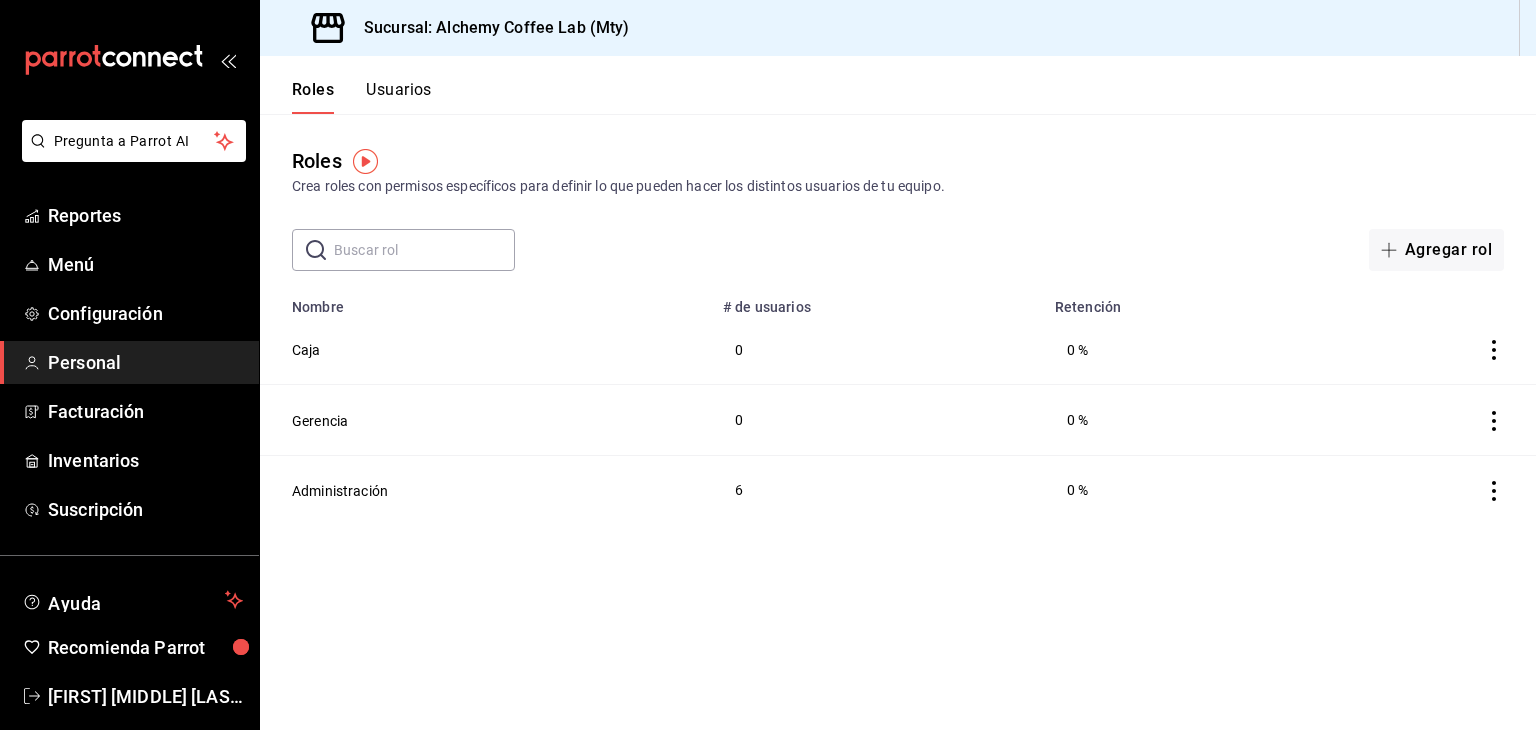 click on "Usuarios" at bounding box center [399, 97] 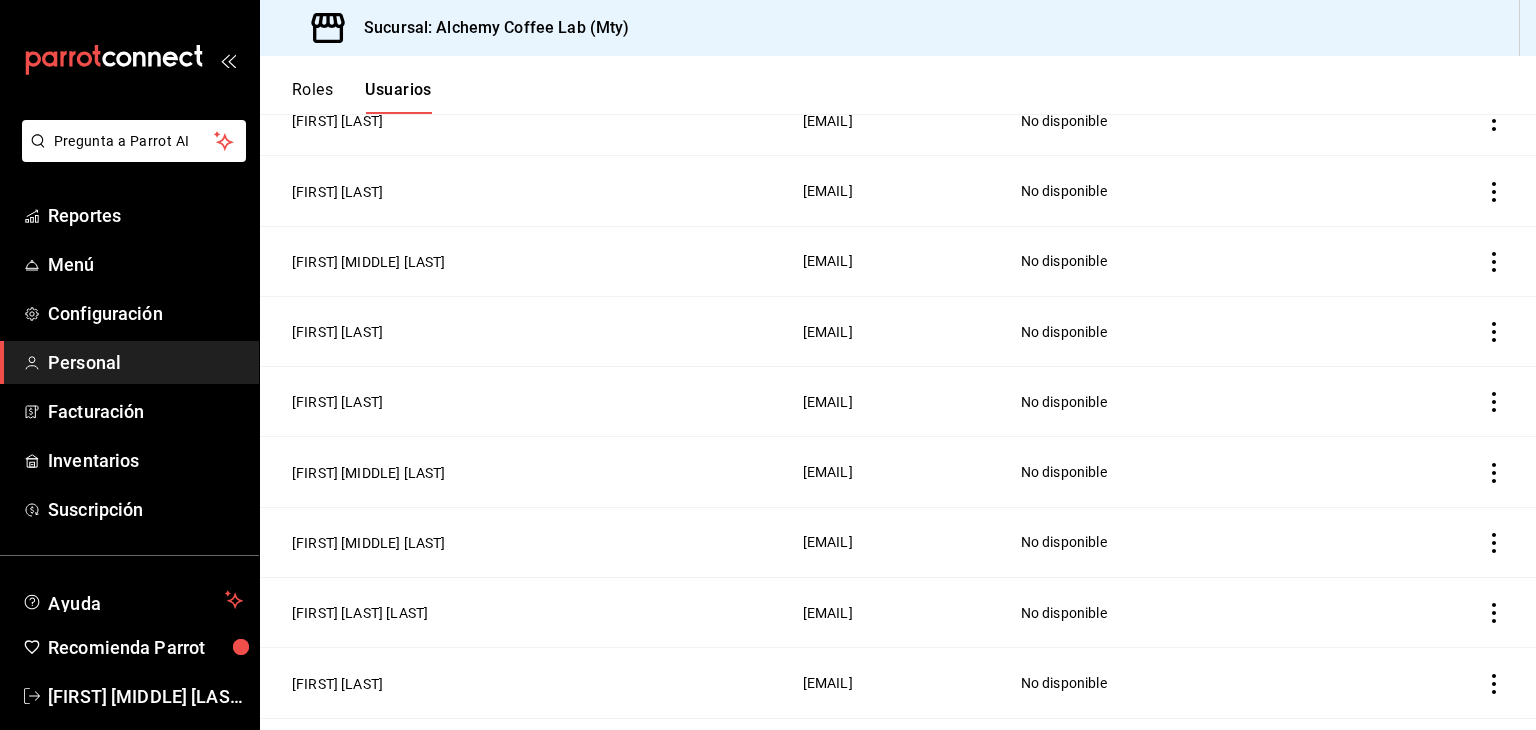 scroll, scrollTop: 1413, scrollLeft: 0, axis: vertical 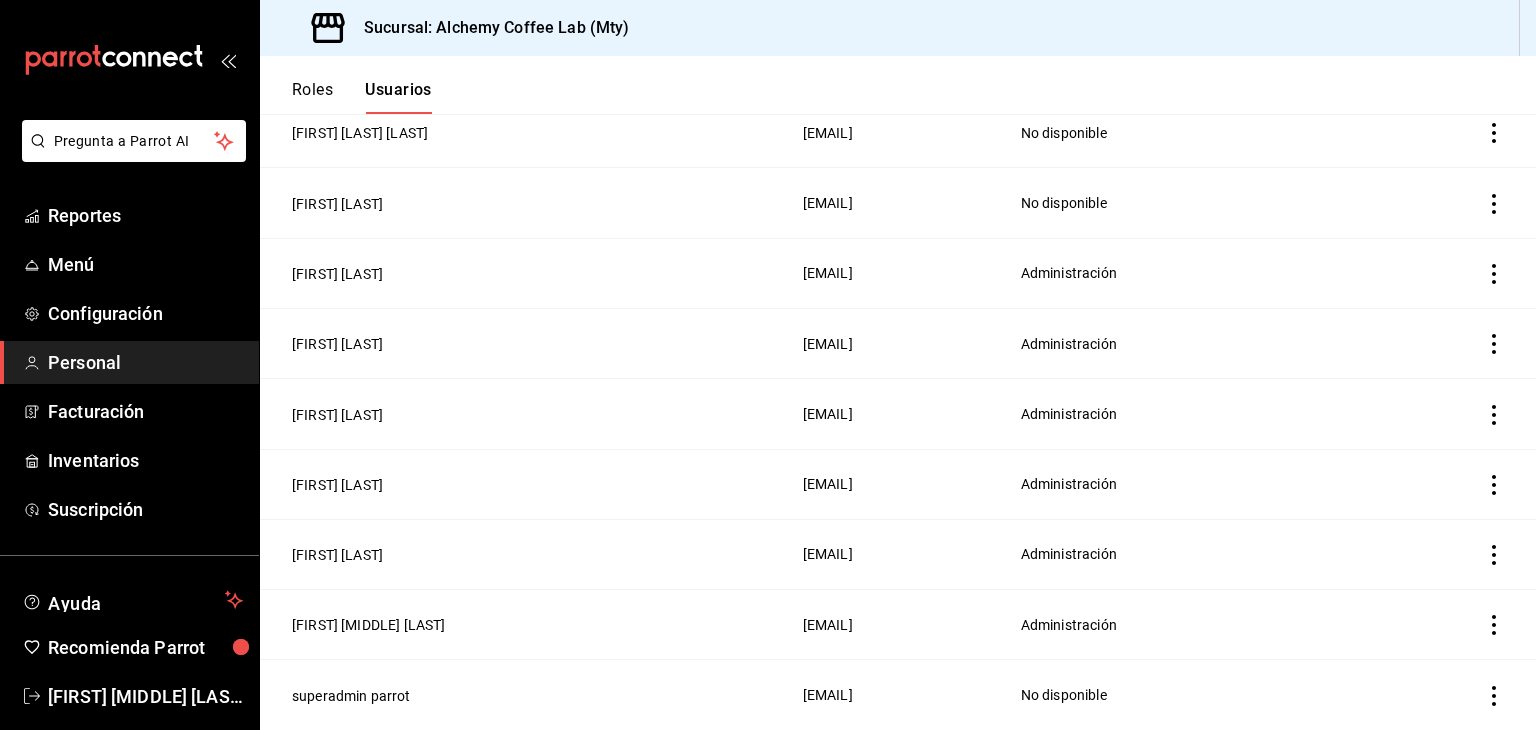 click on "[FIRST] [MIDDLE] [LAST]" at bounding box center [368, 625] 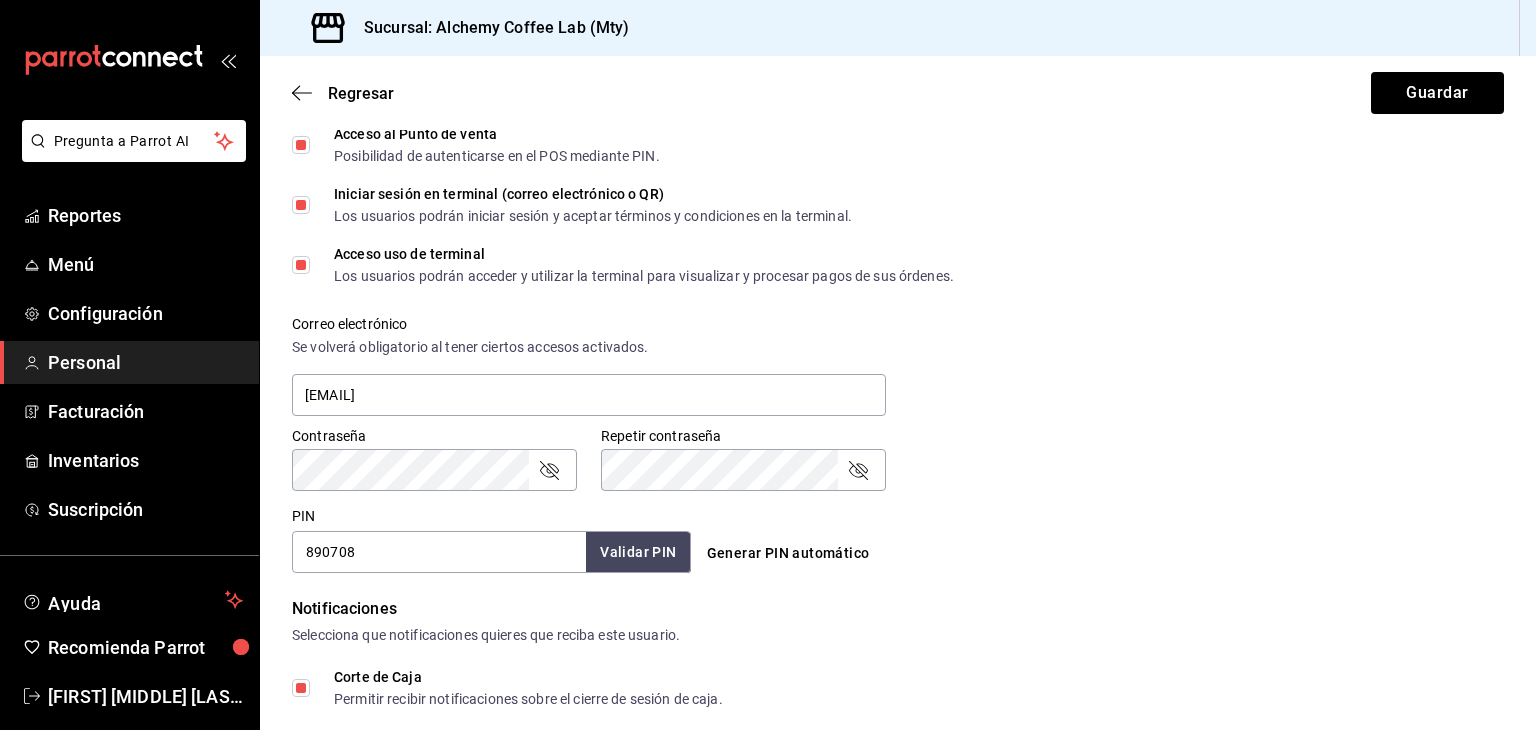 scroll, scrollTop: 700, scrollLeft: 0, axis: vertical 